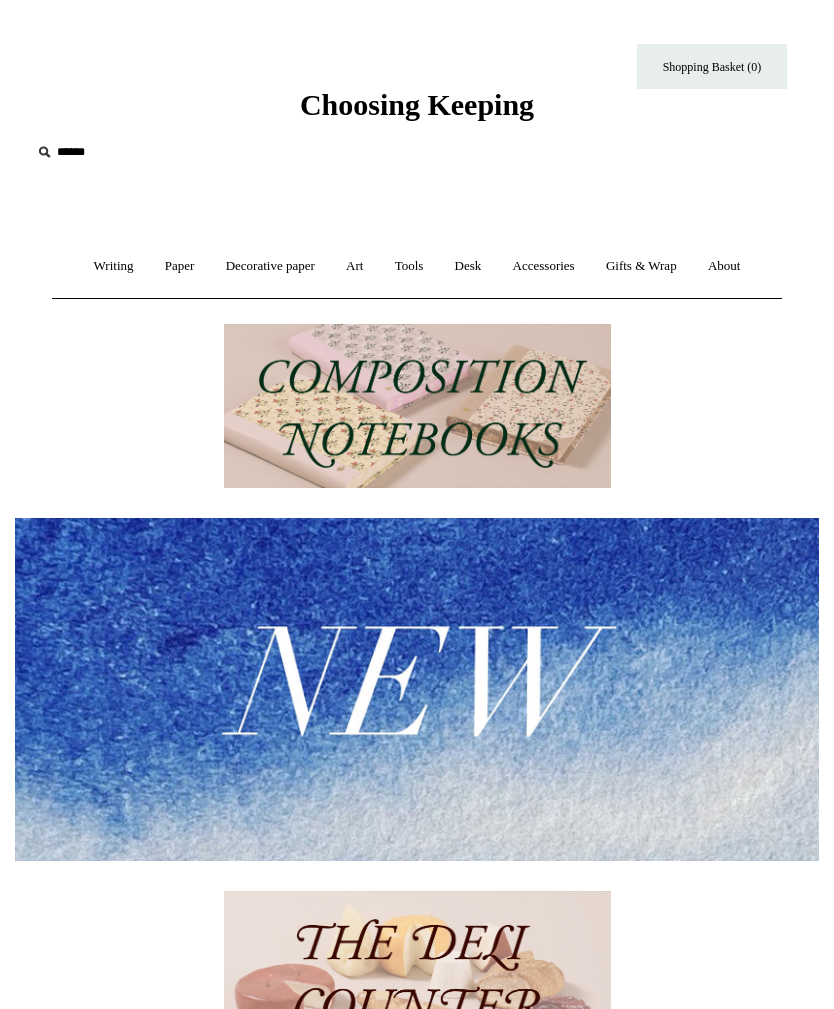 scroll, scrollTop: 0, scrollLeft: 0, axis: both 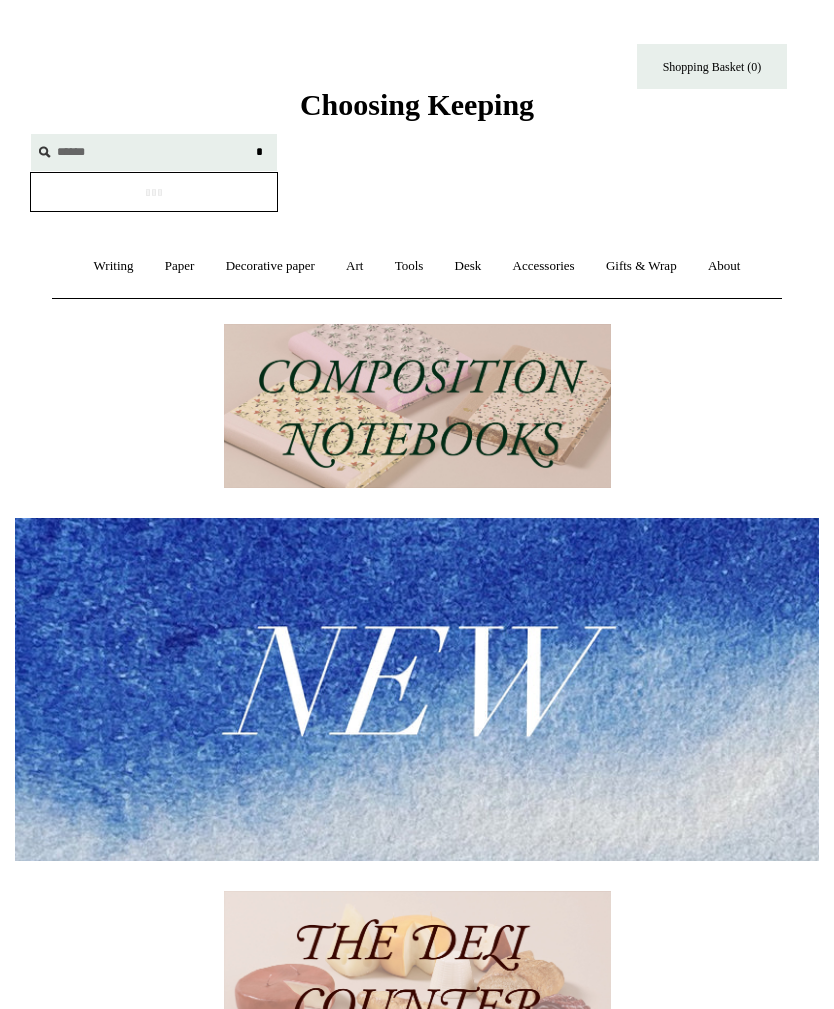 type on "******" 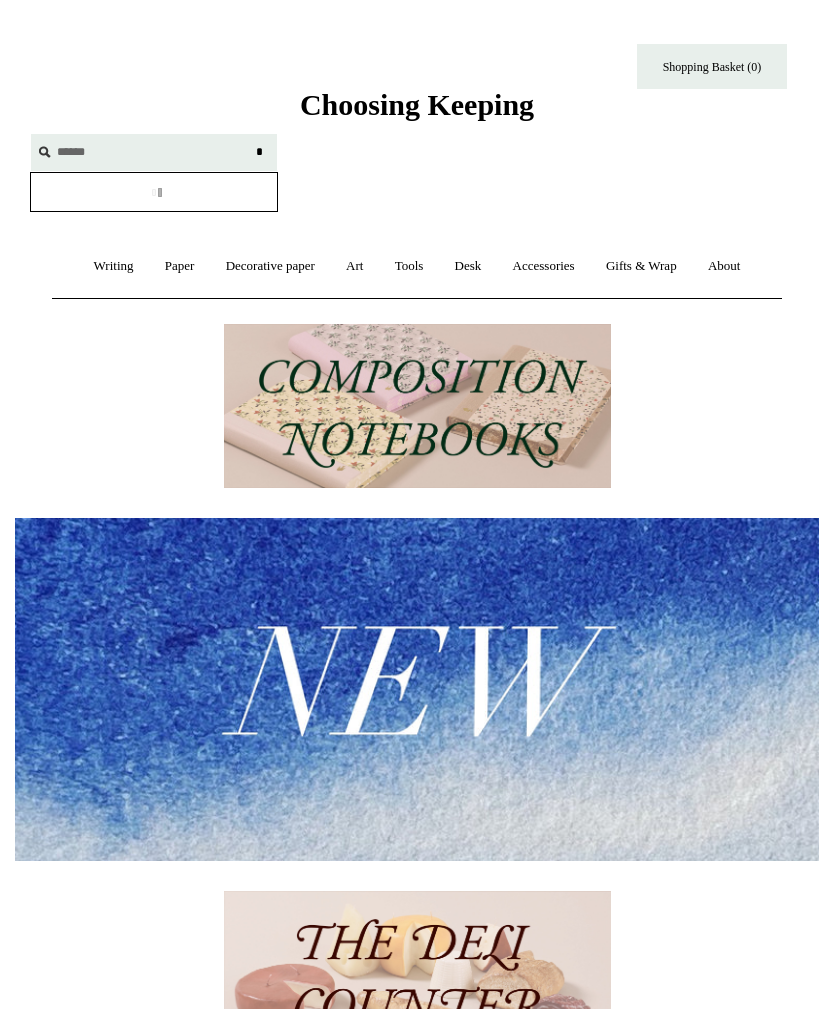 click on "*" at bounding box center (259, 151) 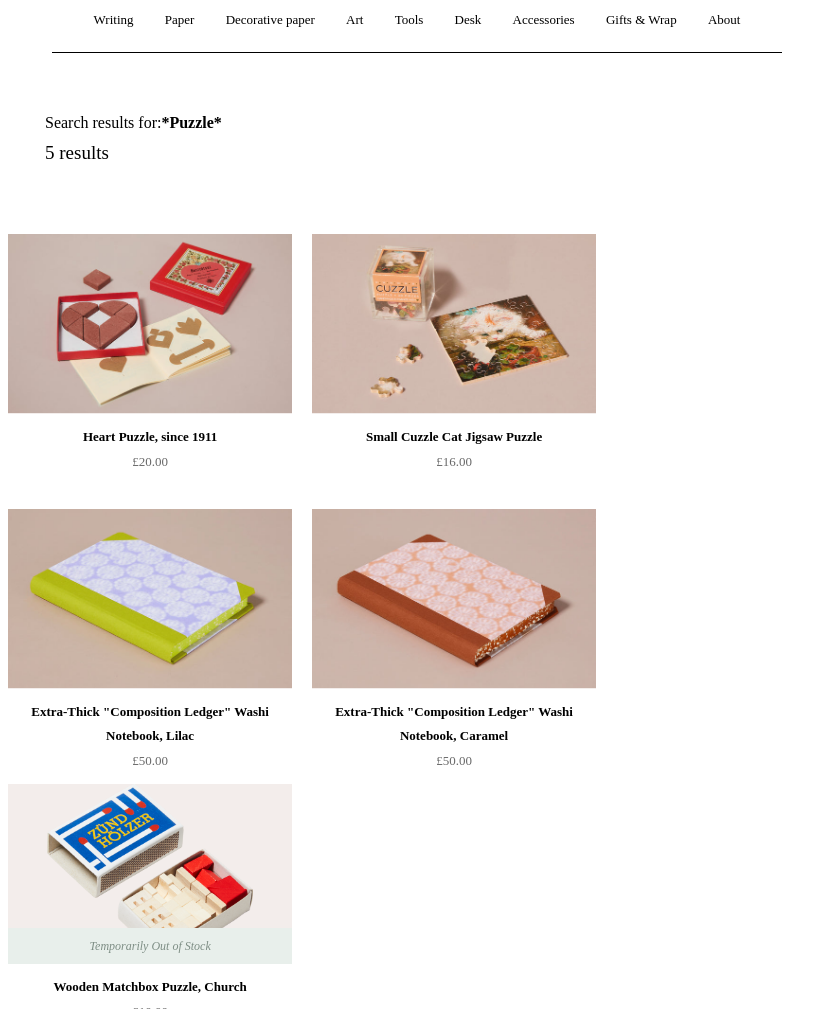 scroll, scrollTop: 245, scrollLeft: 0, axis: vertical 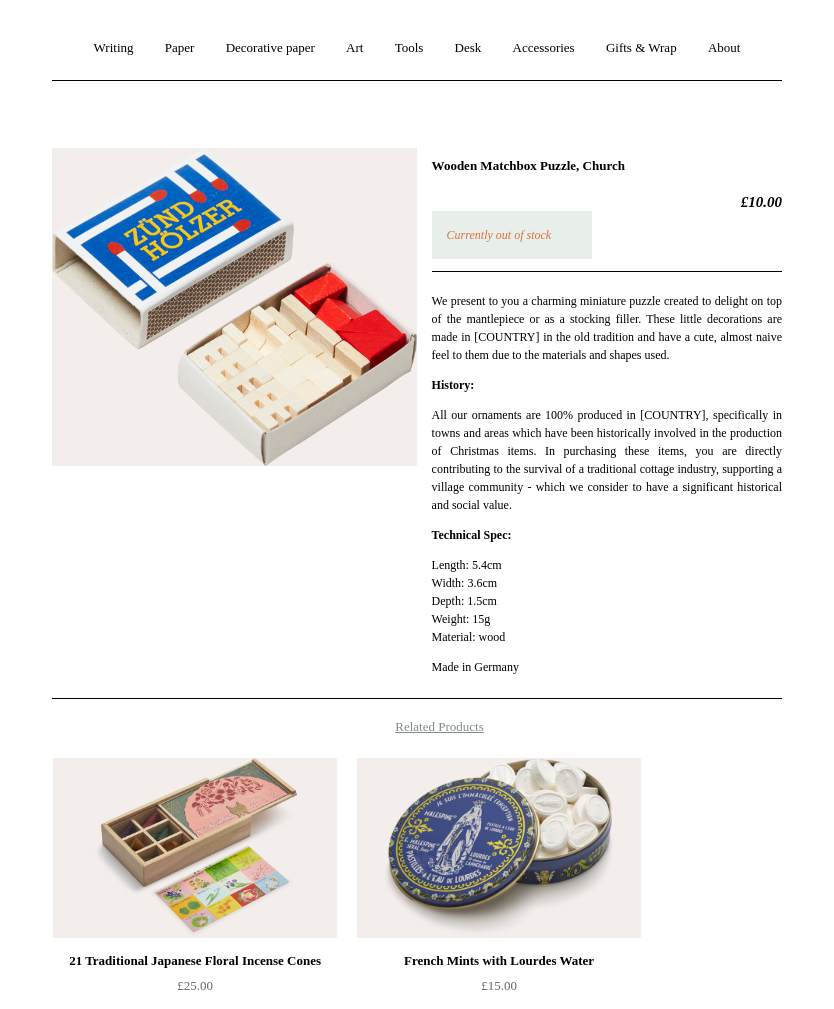 click at bounding box center (195, 849) 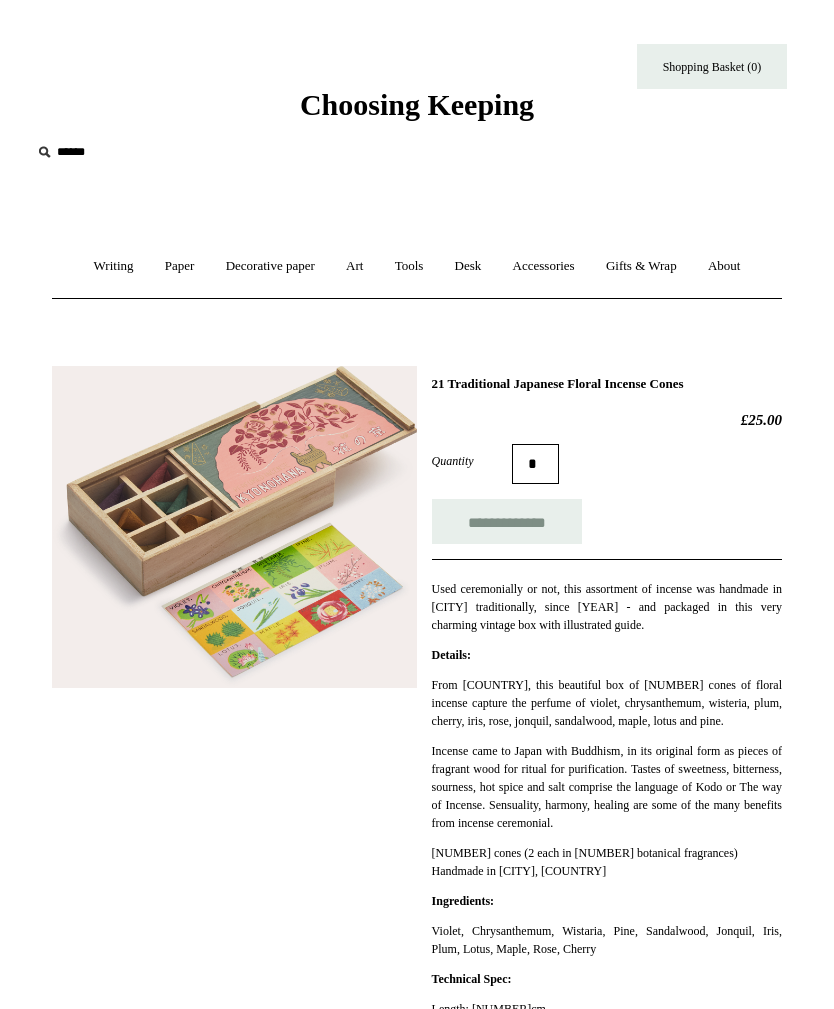 scroll, scrollTop: 0, scrollLeft: 0, axis: both 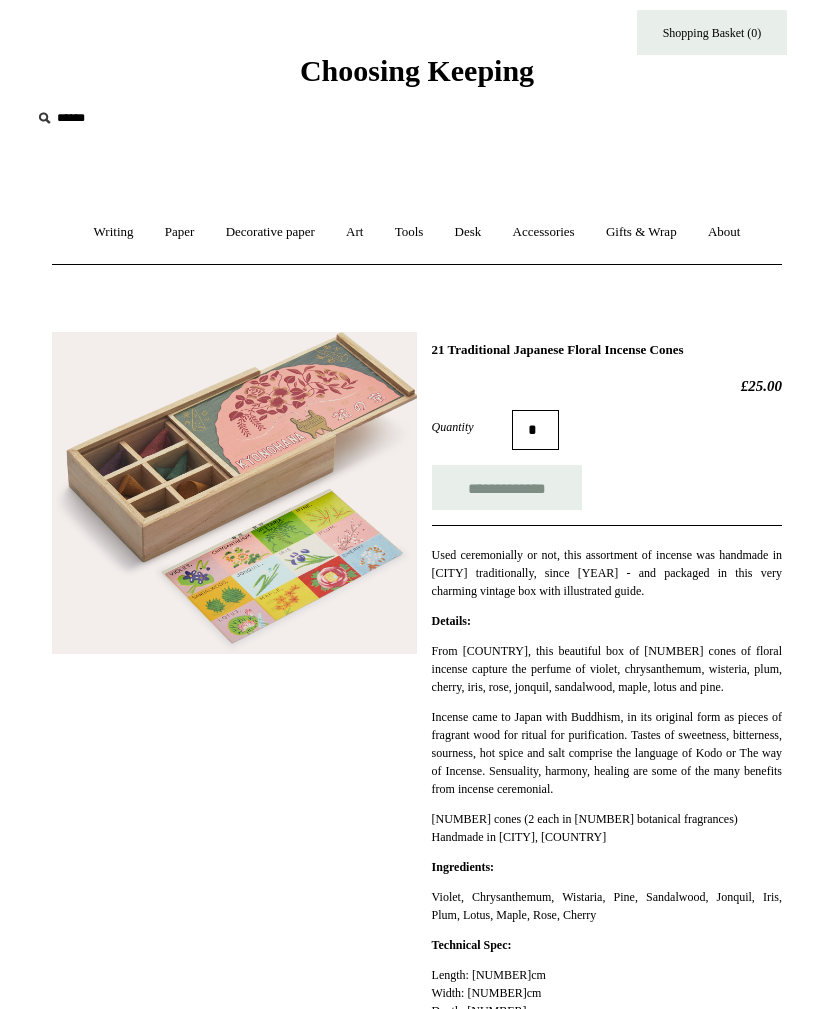 click on "**********" at bounding box center (607, 487) 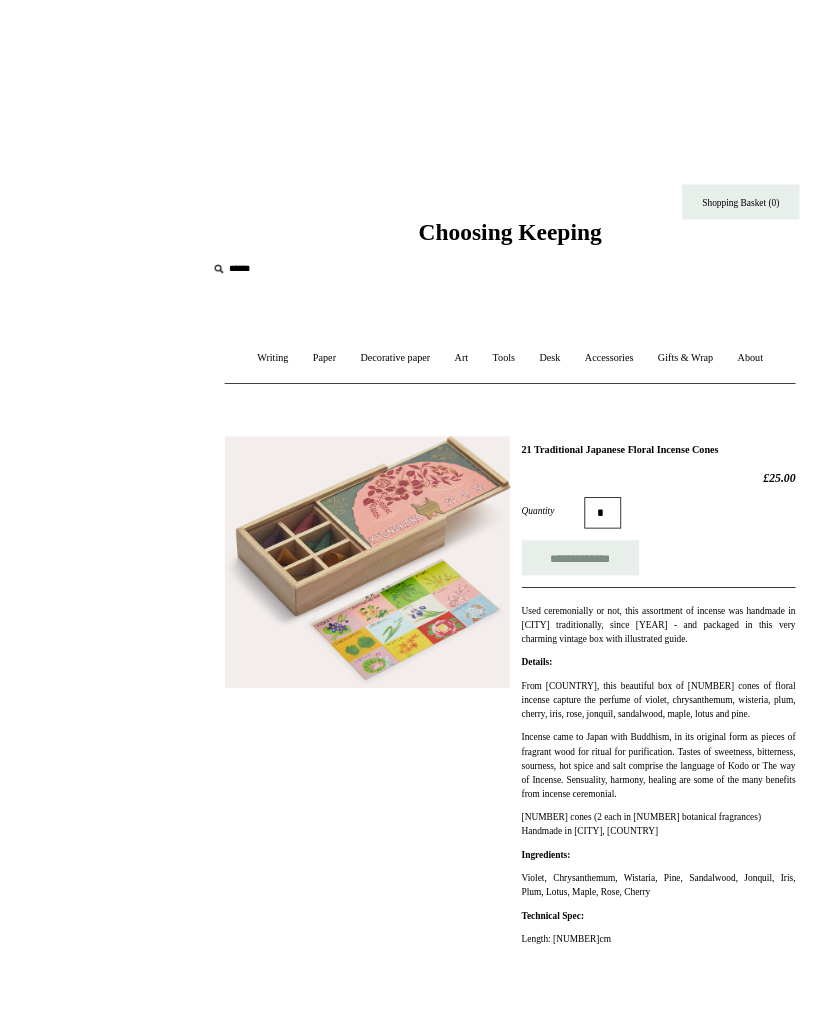 scroll, scrollTop: 0, scrollLeft: 0, axis: both 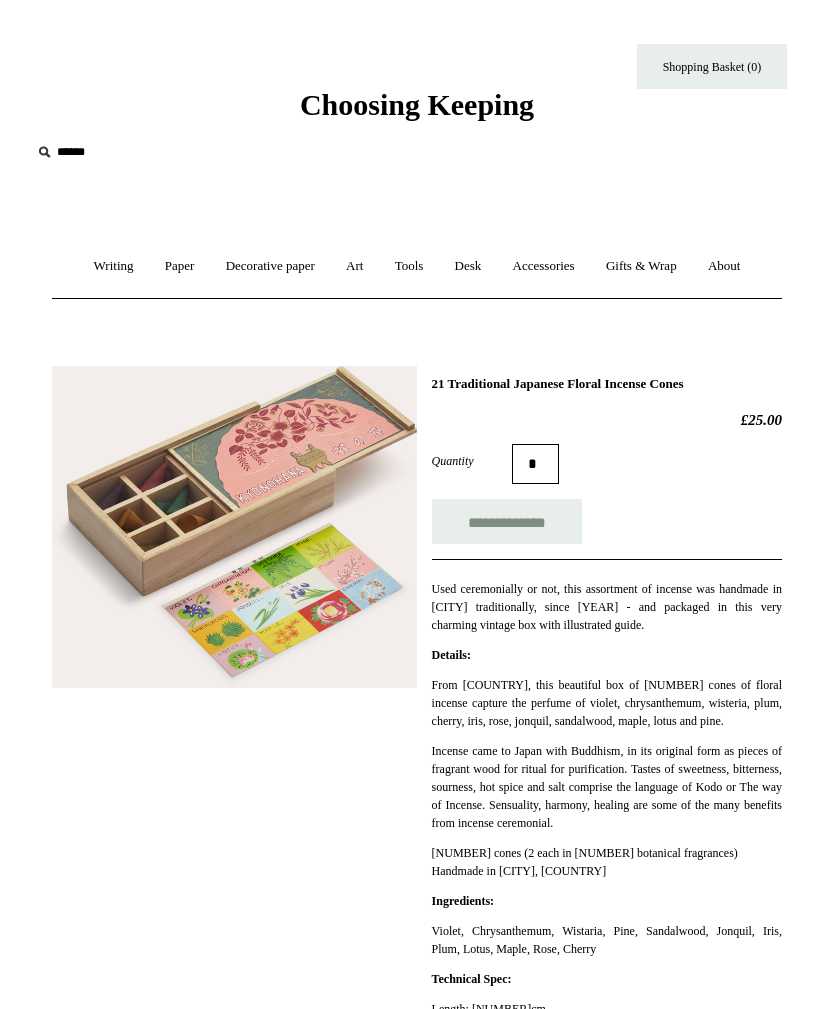 click on "**********" at bounding box center [507, 521] 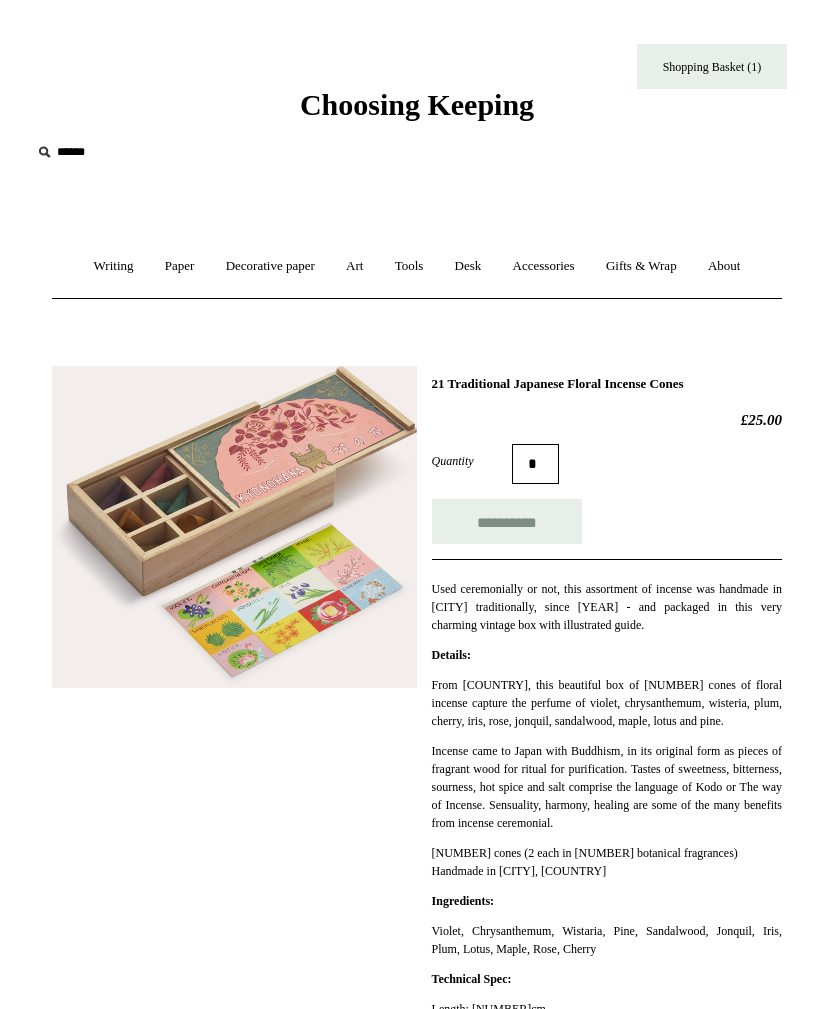type on "**********" 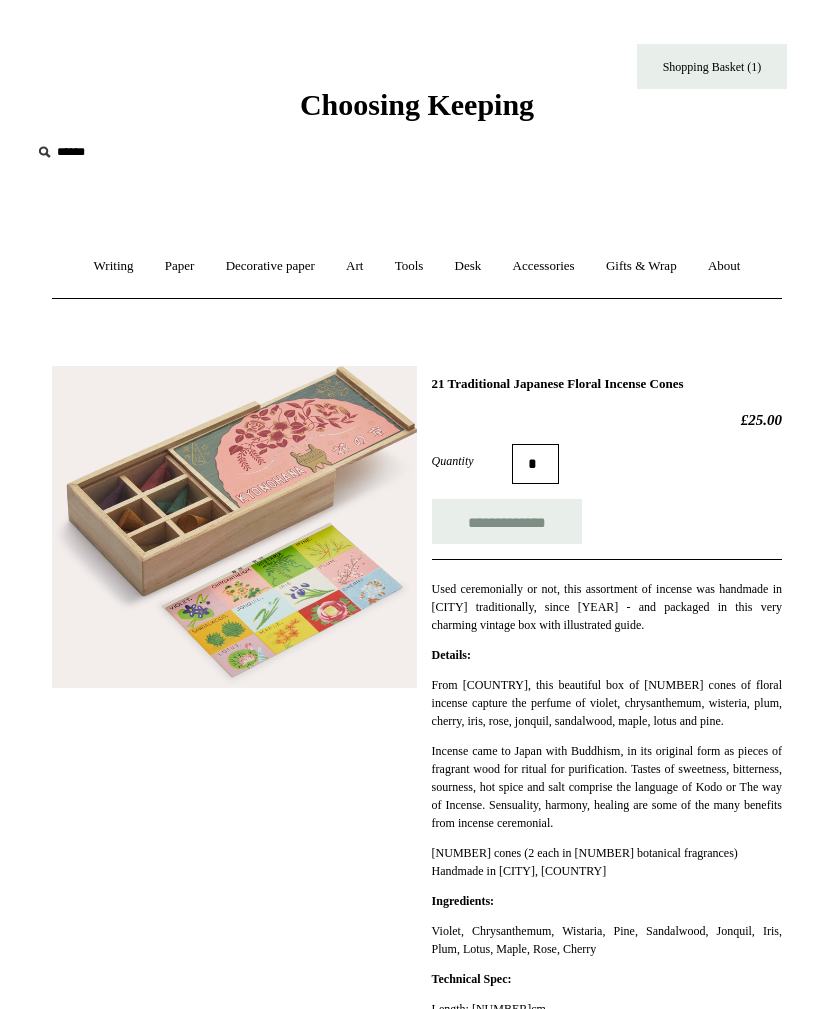click on "**********" at bounding box center [607, 748] 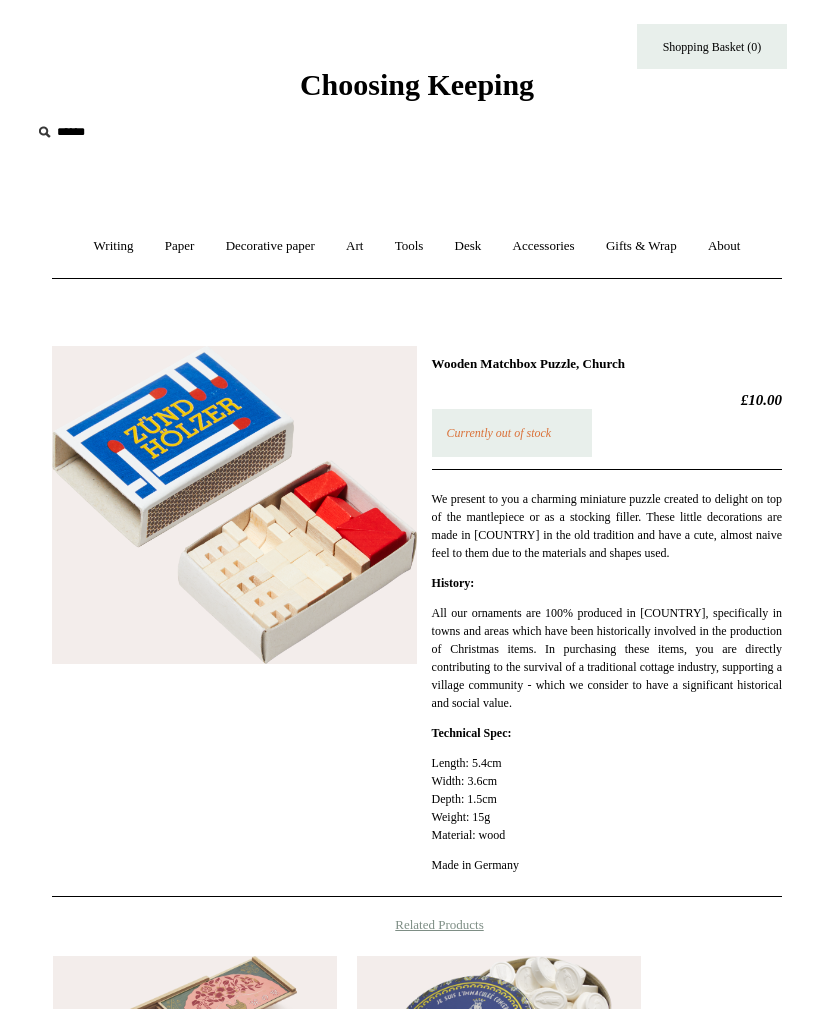 scroll, scrollTop: 0, scrollLeft: 0, axis: both 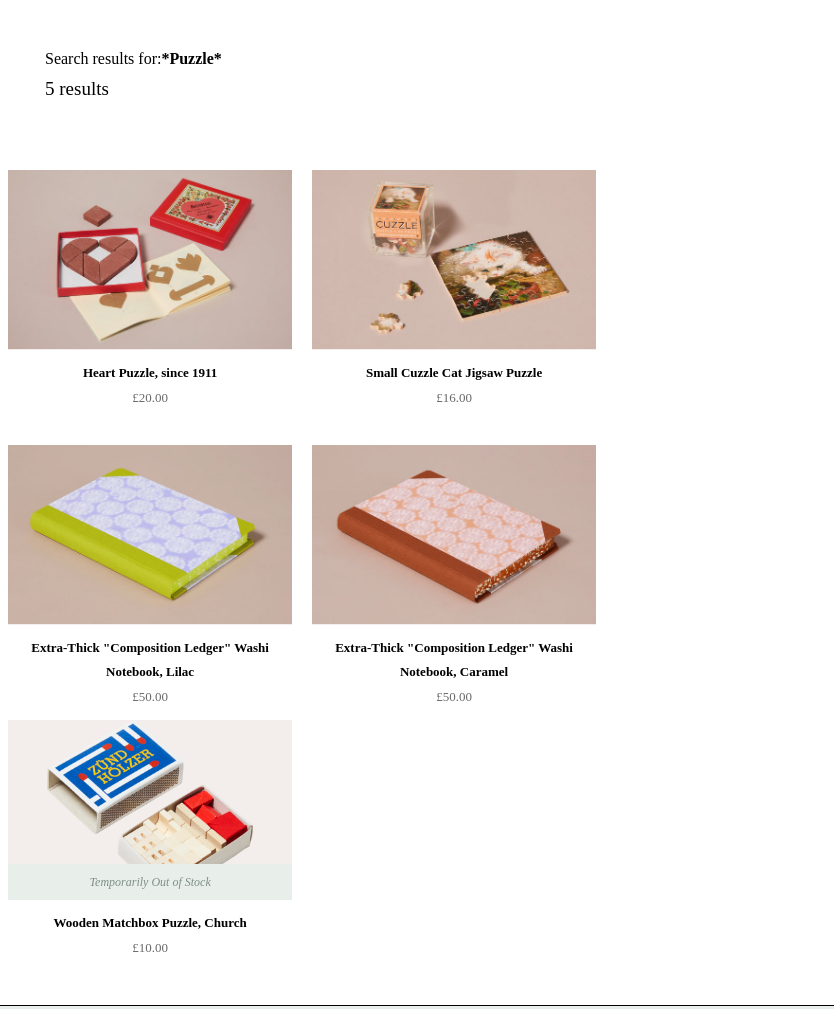 click at bounding box center (454, 260) 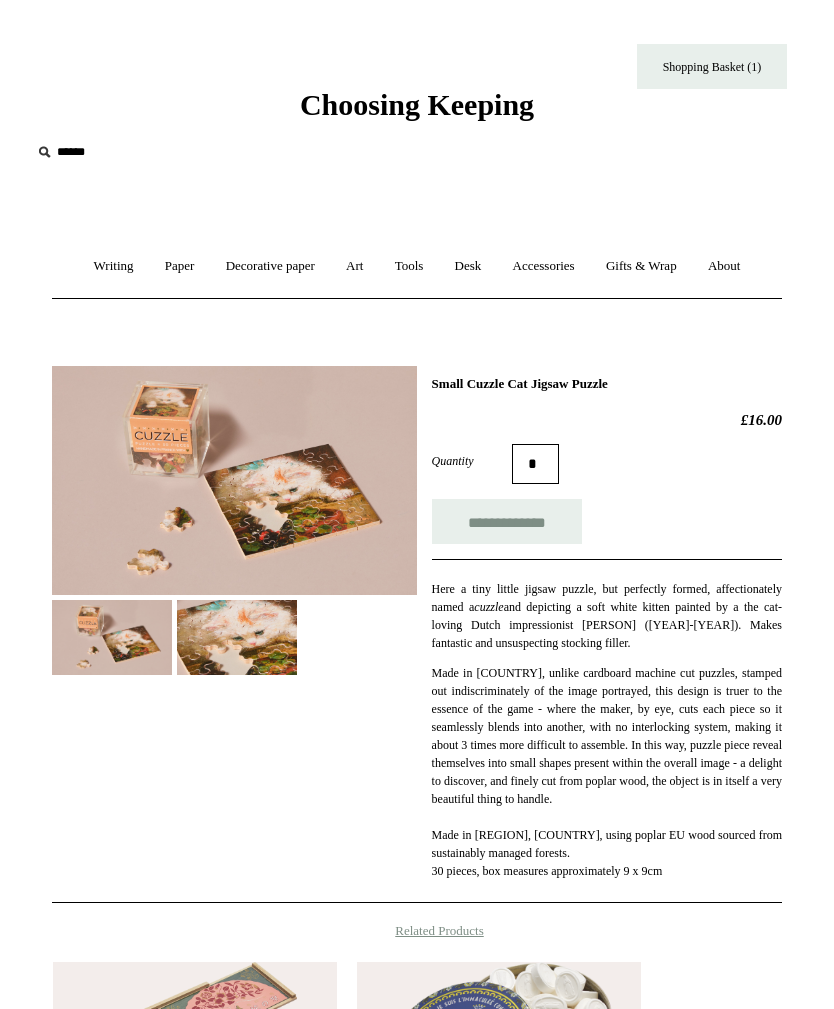 scroll, scrollTop: 17, scrollLeft: 0, axis: vertical 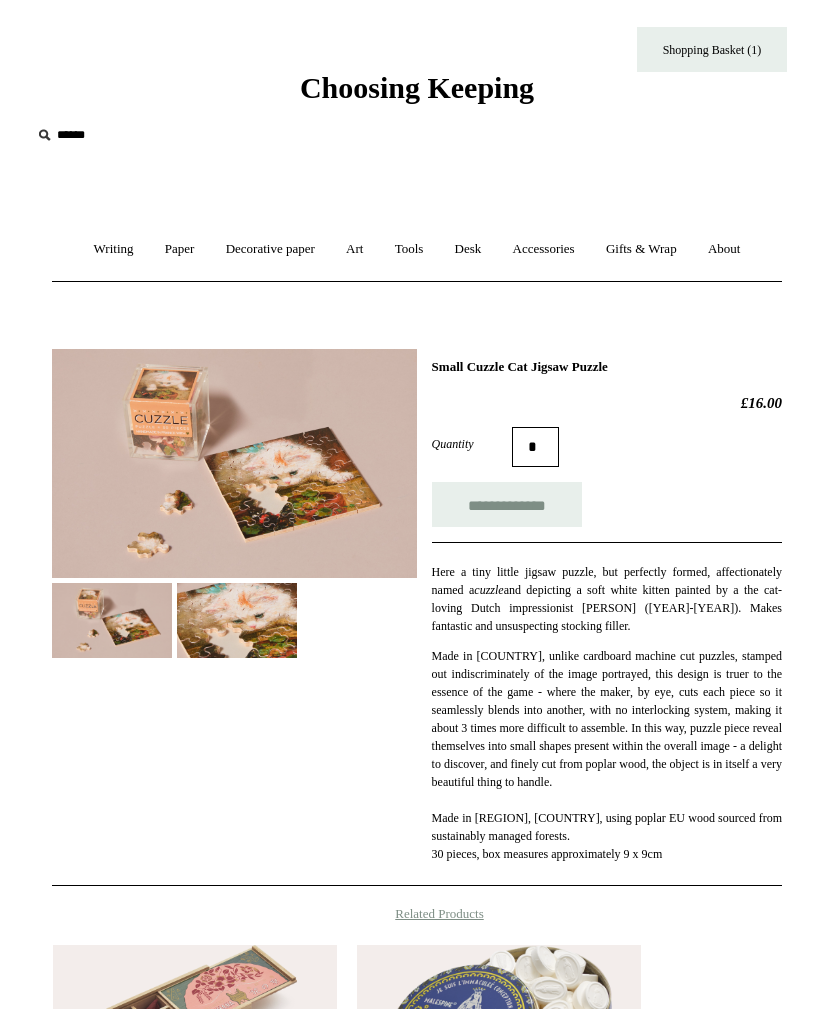 click at bounding box center [234, 463] 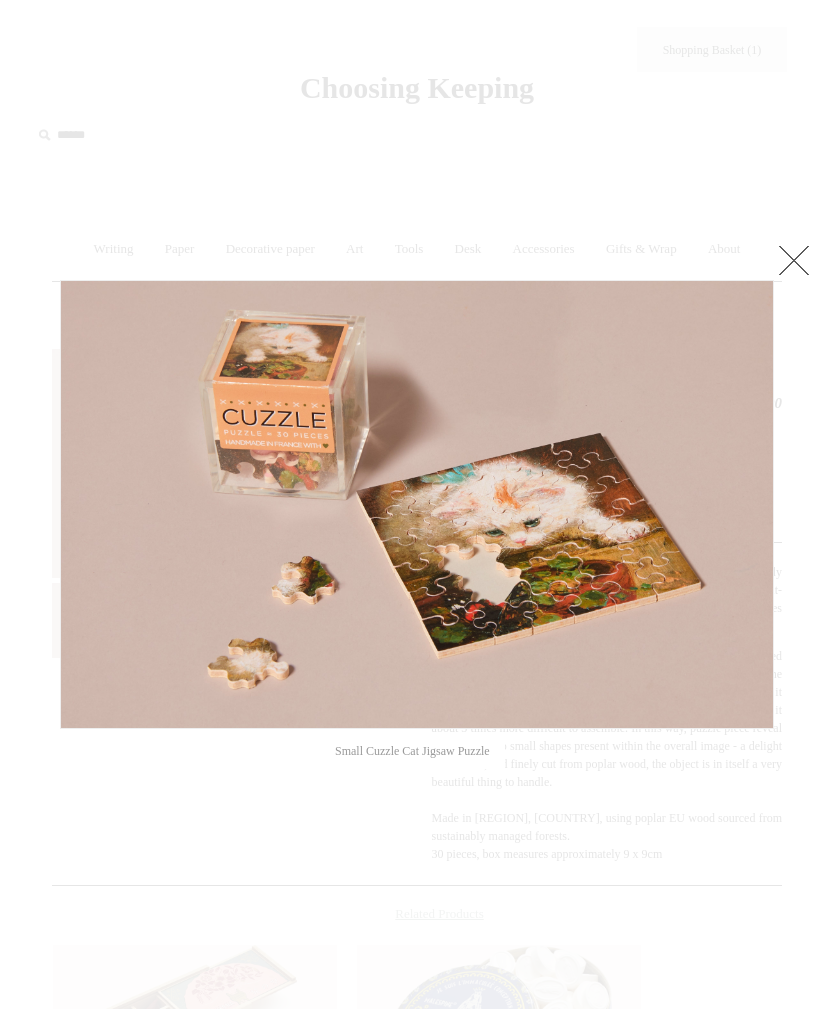 scroll, scrollTop: 0, scrollLeft: 0, axis: both 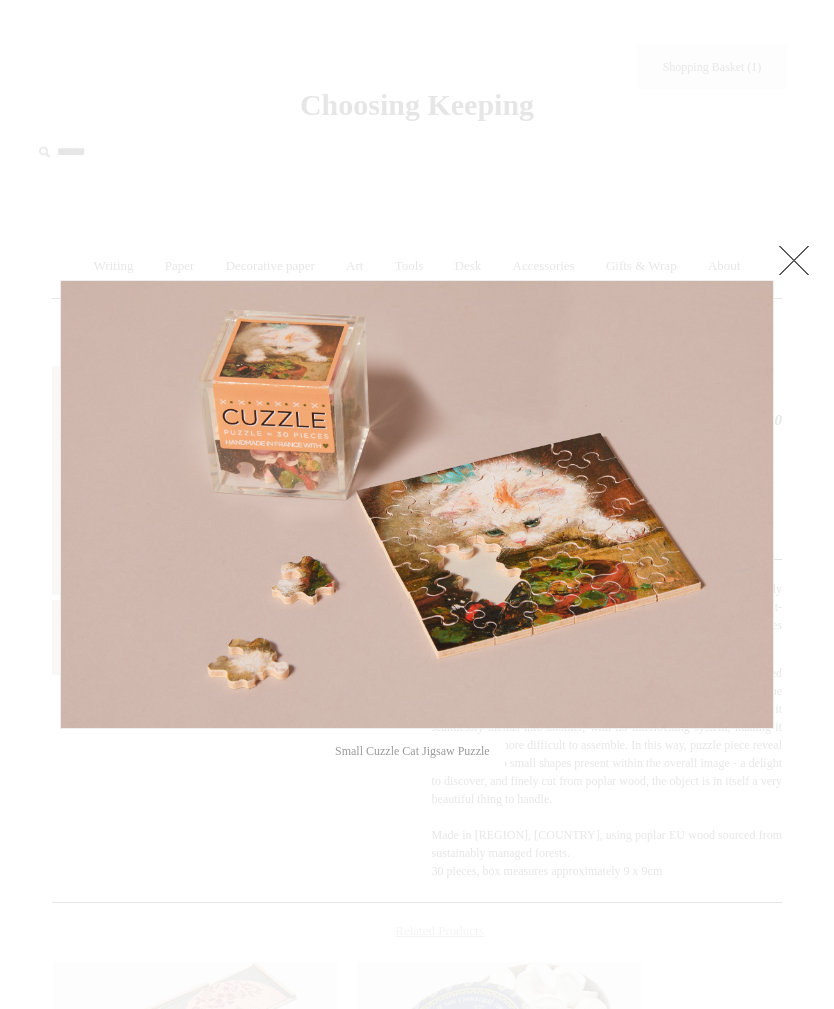 click at bounding box center [-9460, 505] 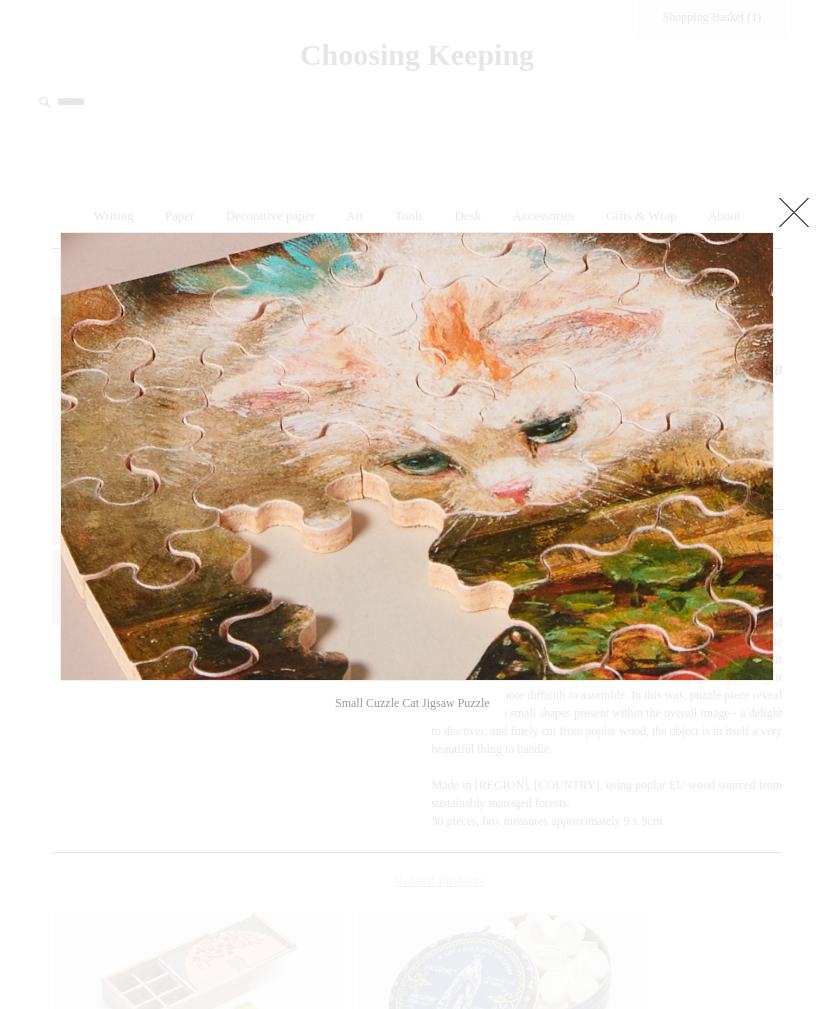click at bounding box center (417, 876) 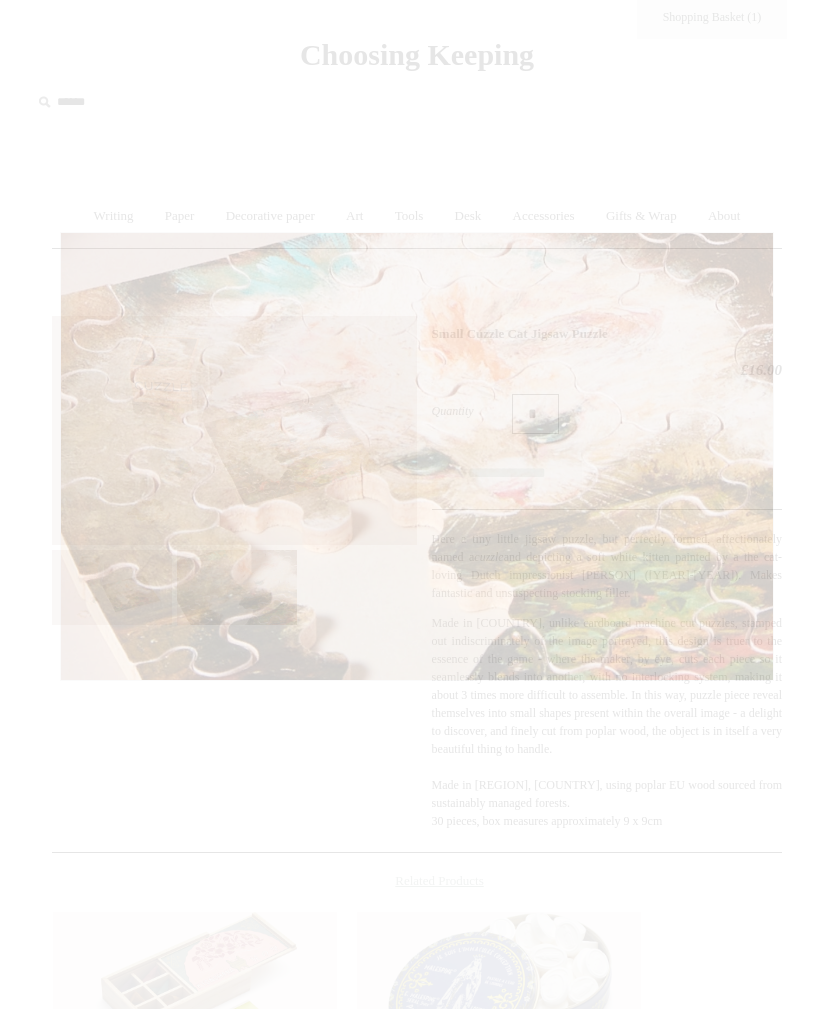 click at bounding box center [417, 875] 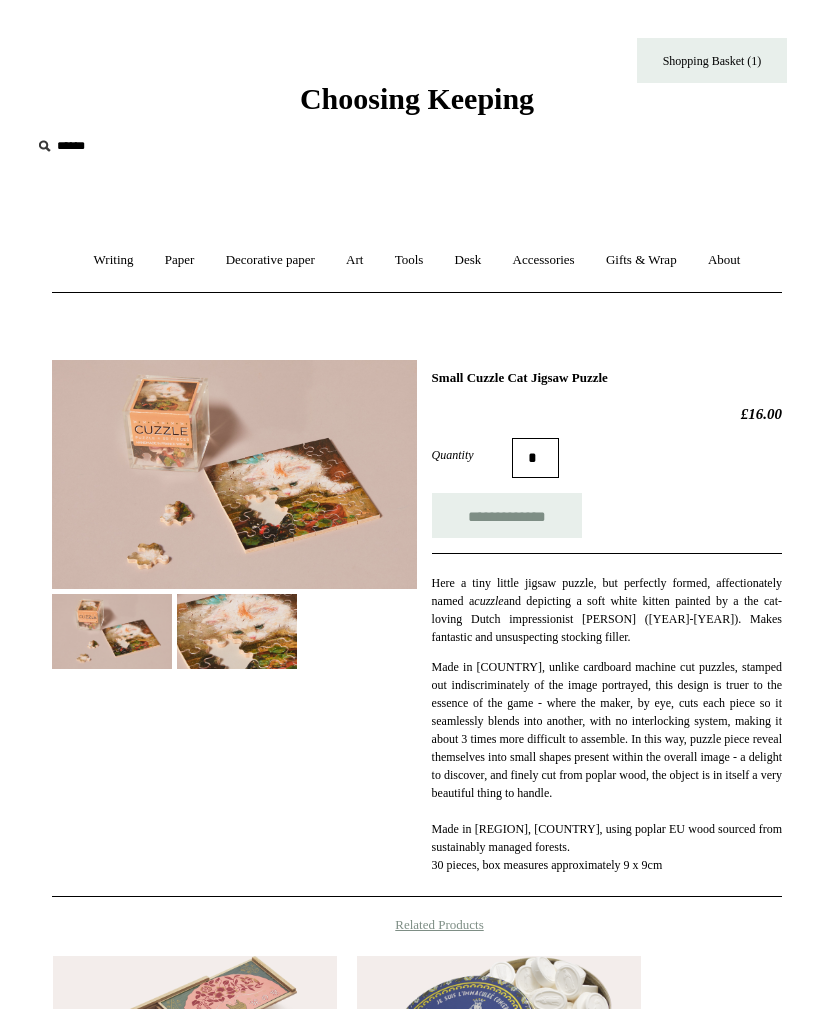 scroll, scrollTop: 0, scrollLeft: 0, axis: both 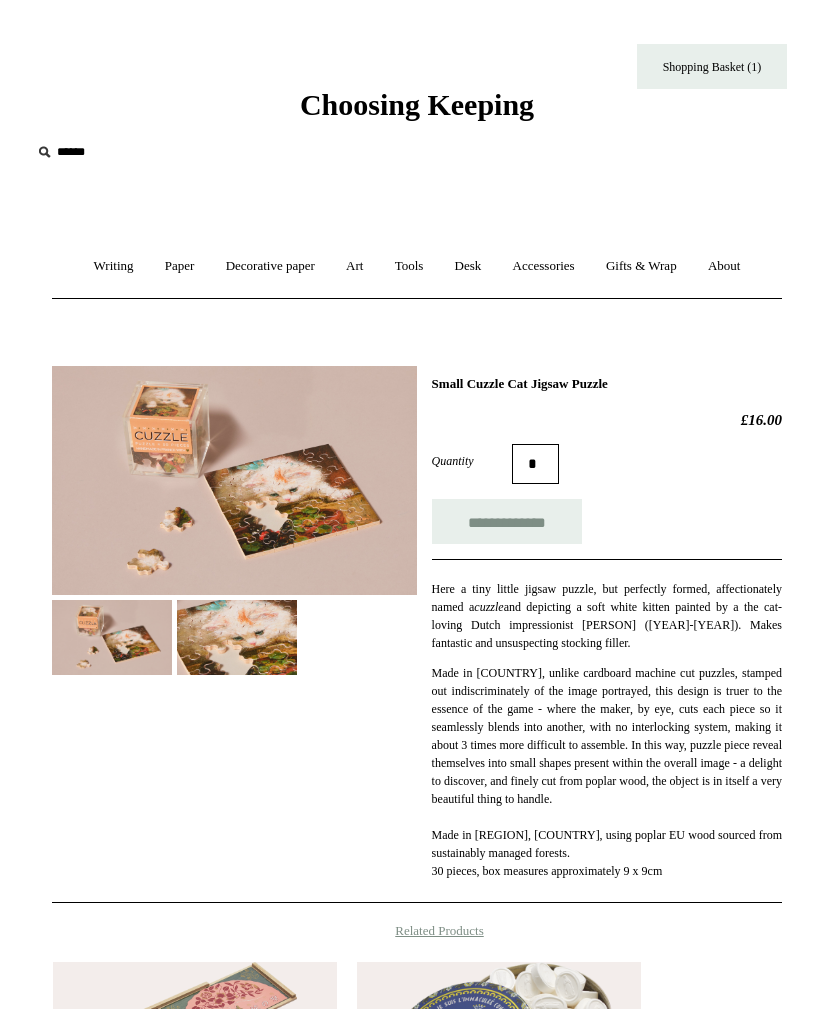 click on "**********" at bounding box center (507, 521) 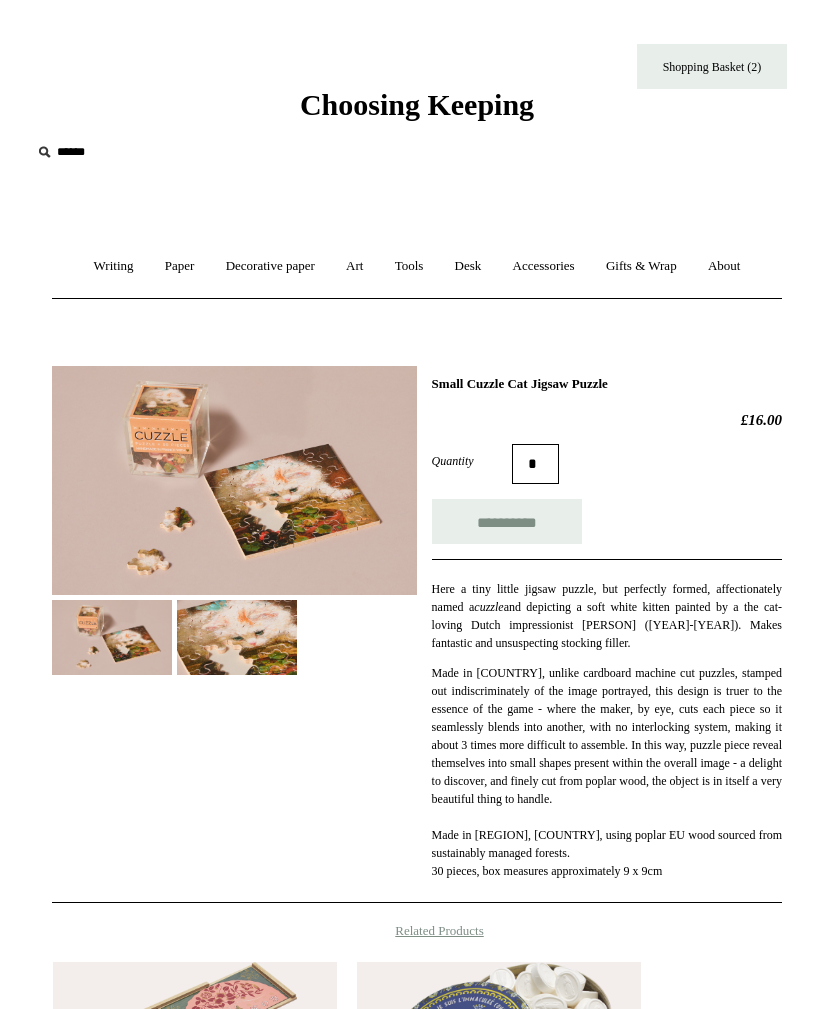 type on "**********" 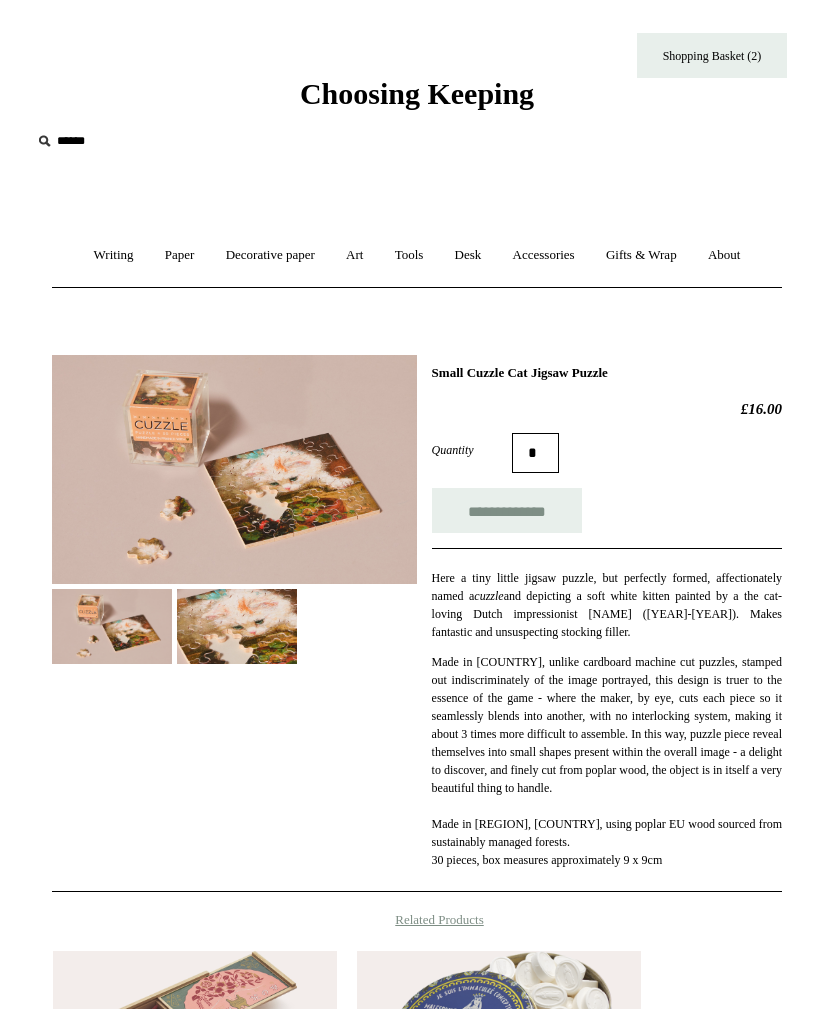 scroll, scrollTop: 0, scrollLeft: 0, axis: both 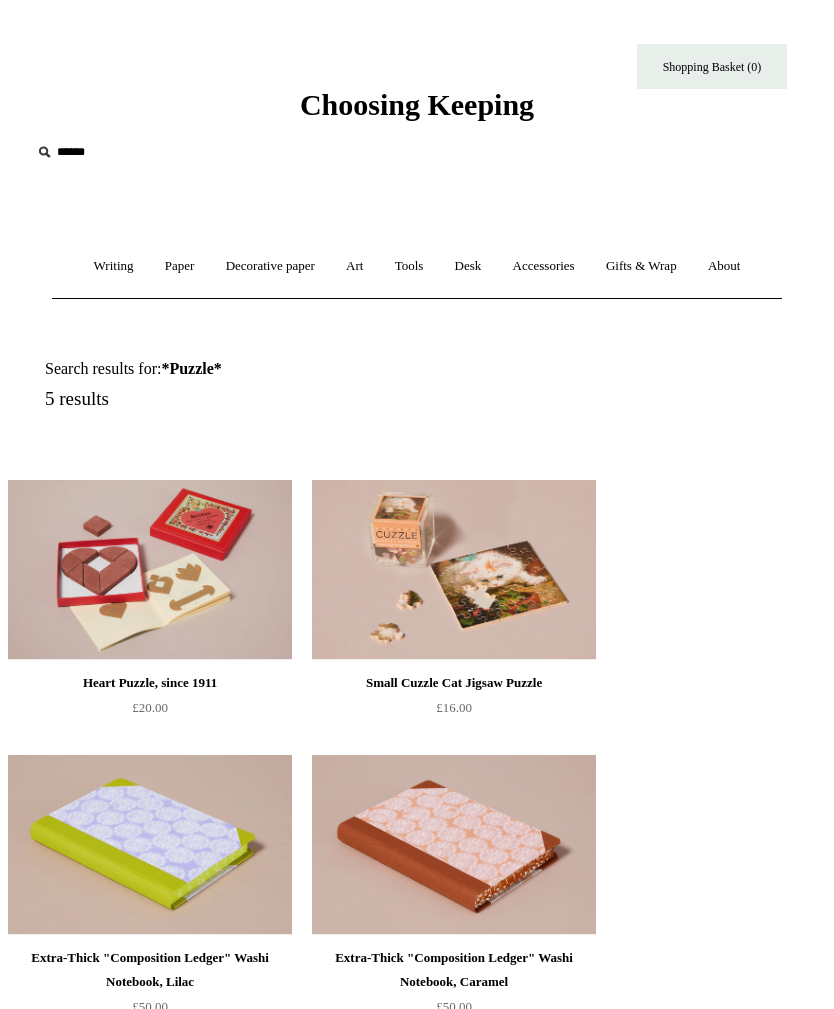 click on "Gifts & Wrap +" at bounding box center (641, 266) 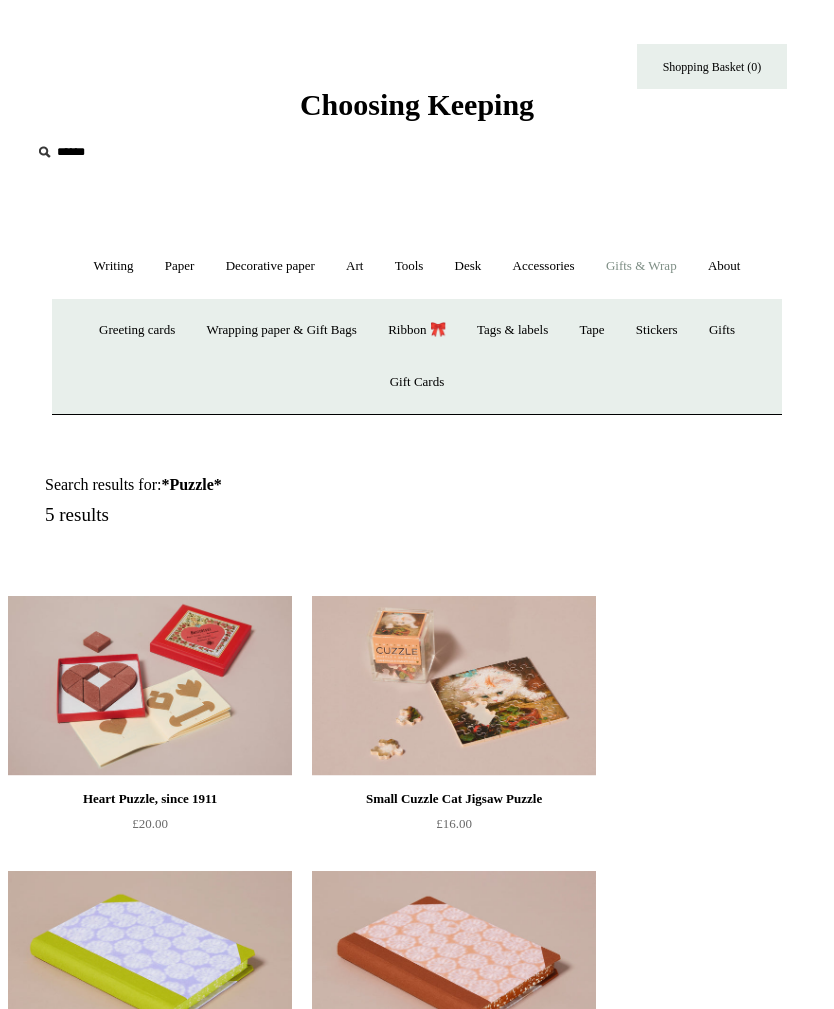 click on "Stickers" at bounding box center [657, 330] 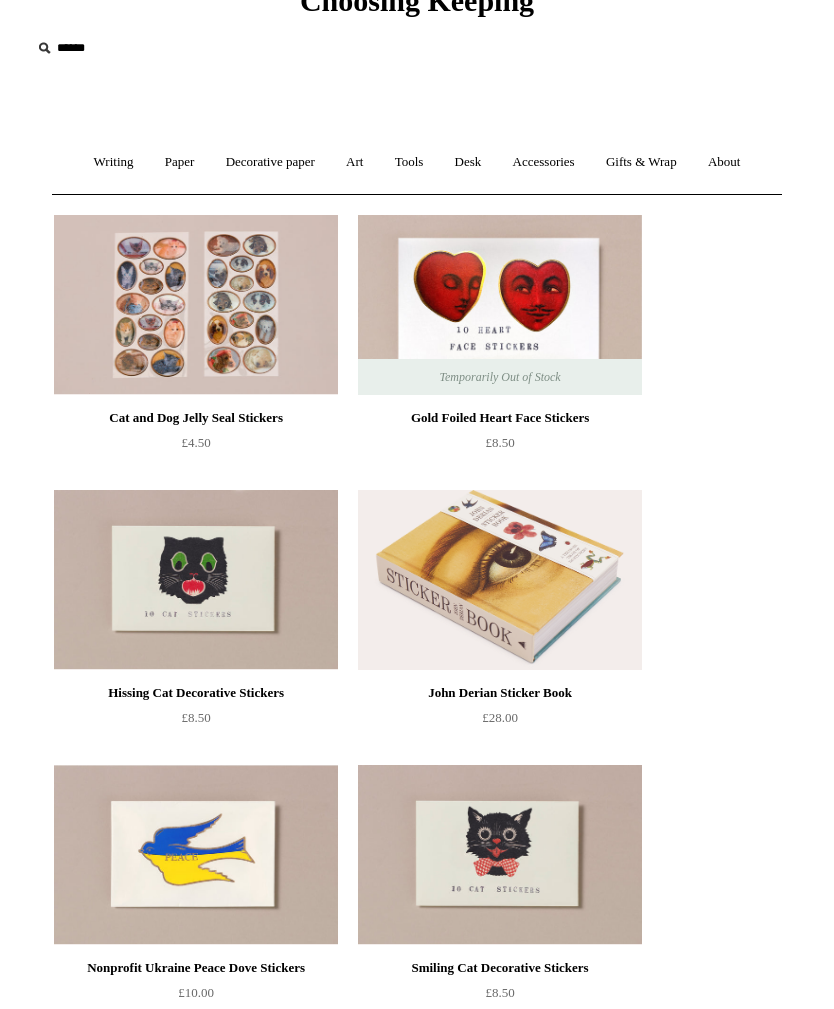 scroll, scrollTop: 104, scrollLeft: 0, axis: vertical 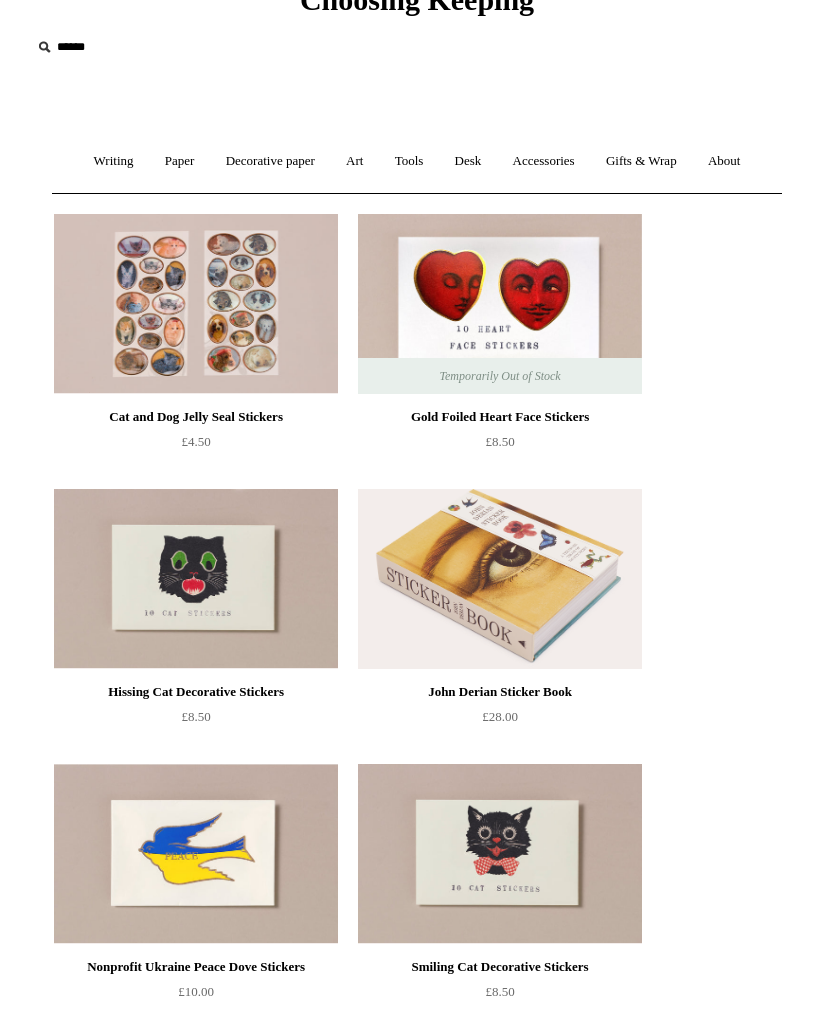 click at bounding box center (196, 305) 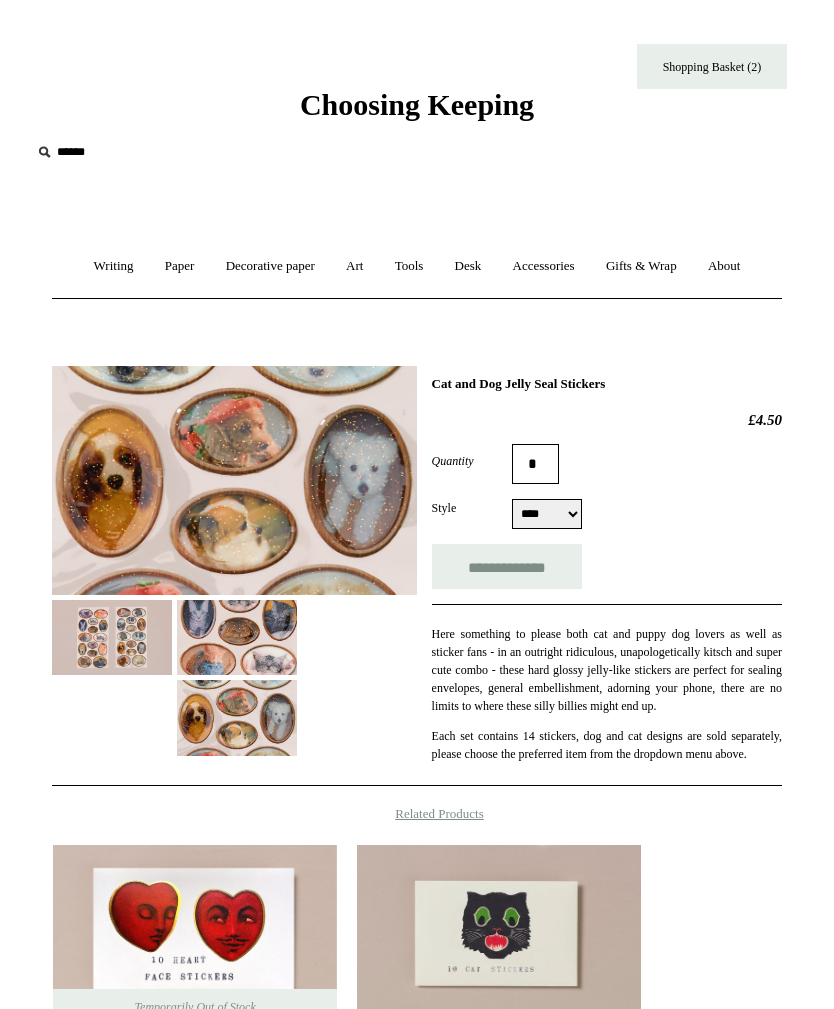 scroll, scrollTop: 0, scrollLeft: 0, axis: both 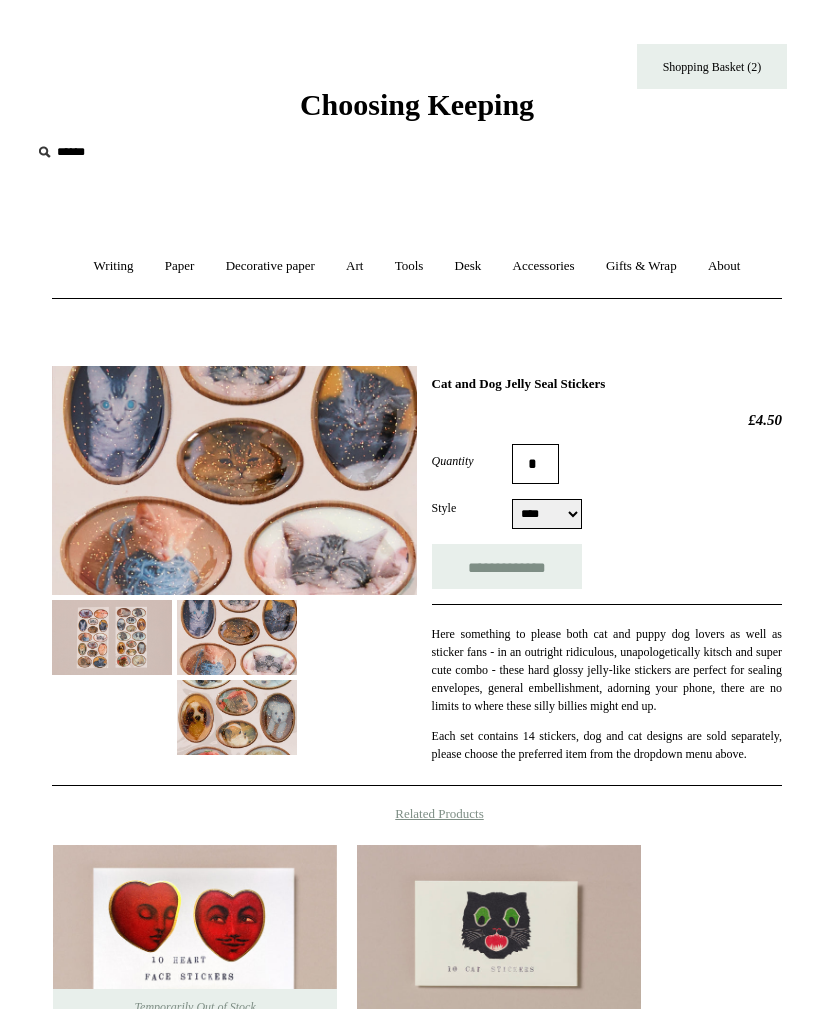 click on "**********" at bounding box center [507, 566] 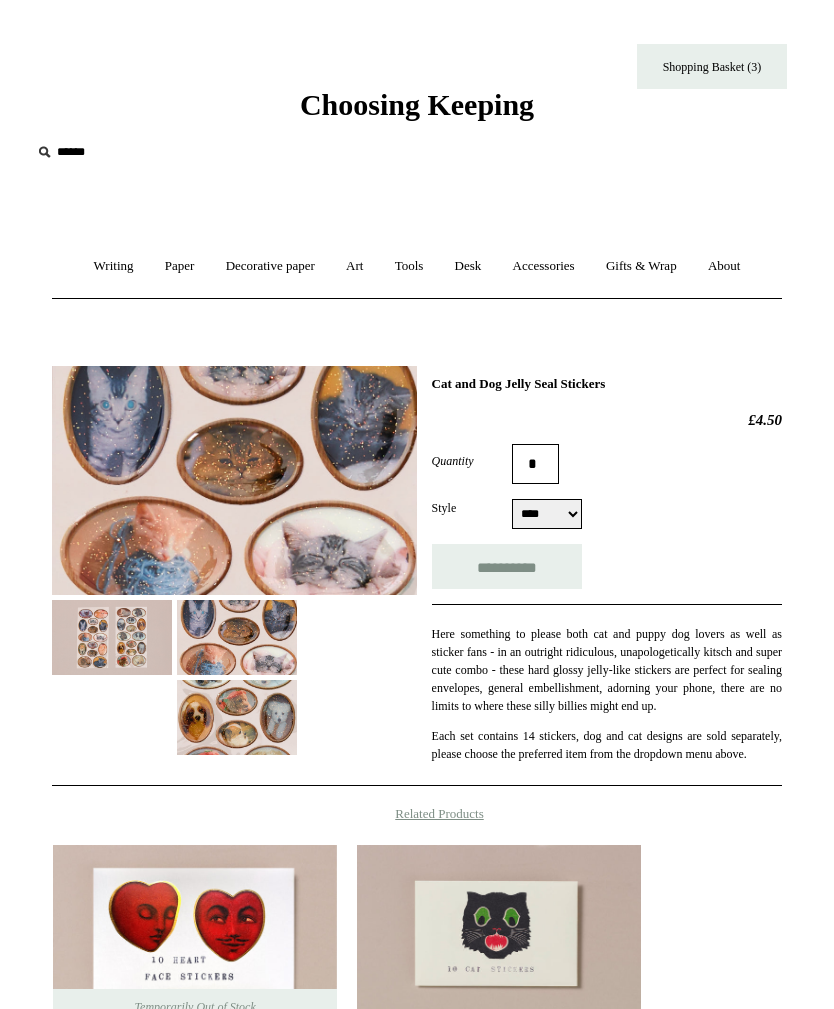 type on "**********" 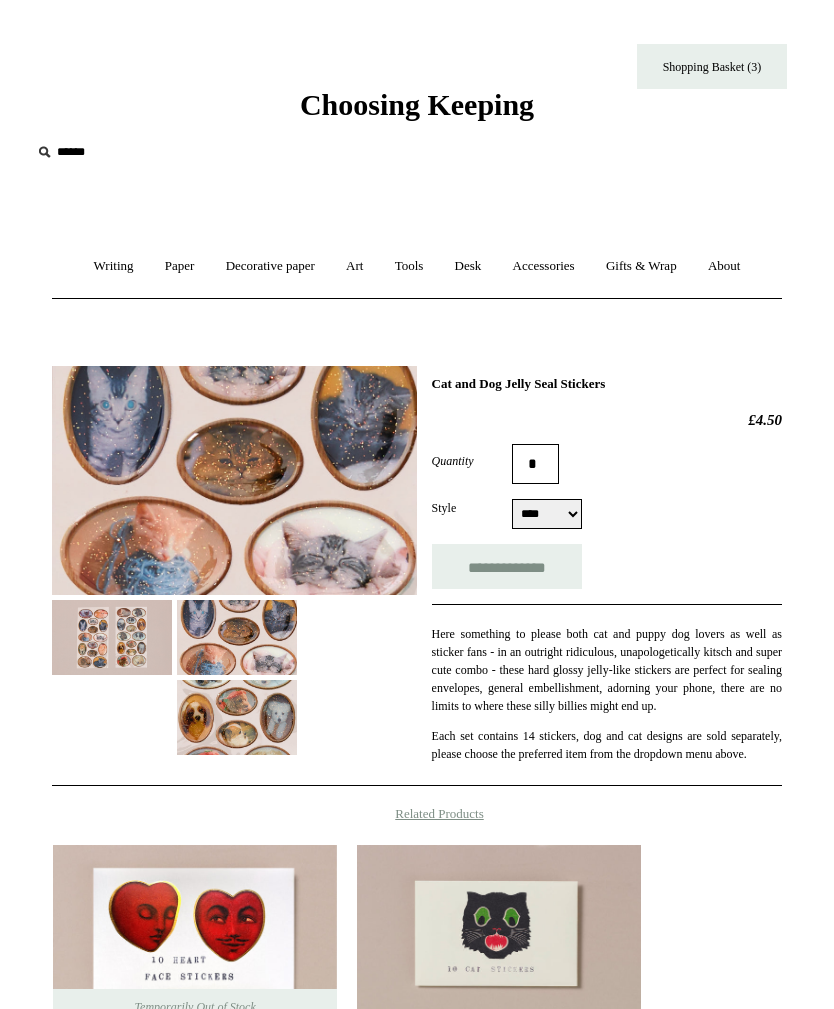 click on "Gifts & Wrap +" at bounding box center [641, 266] 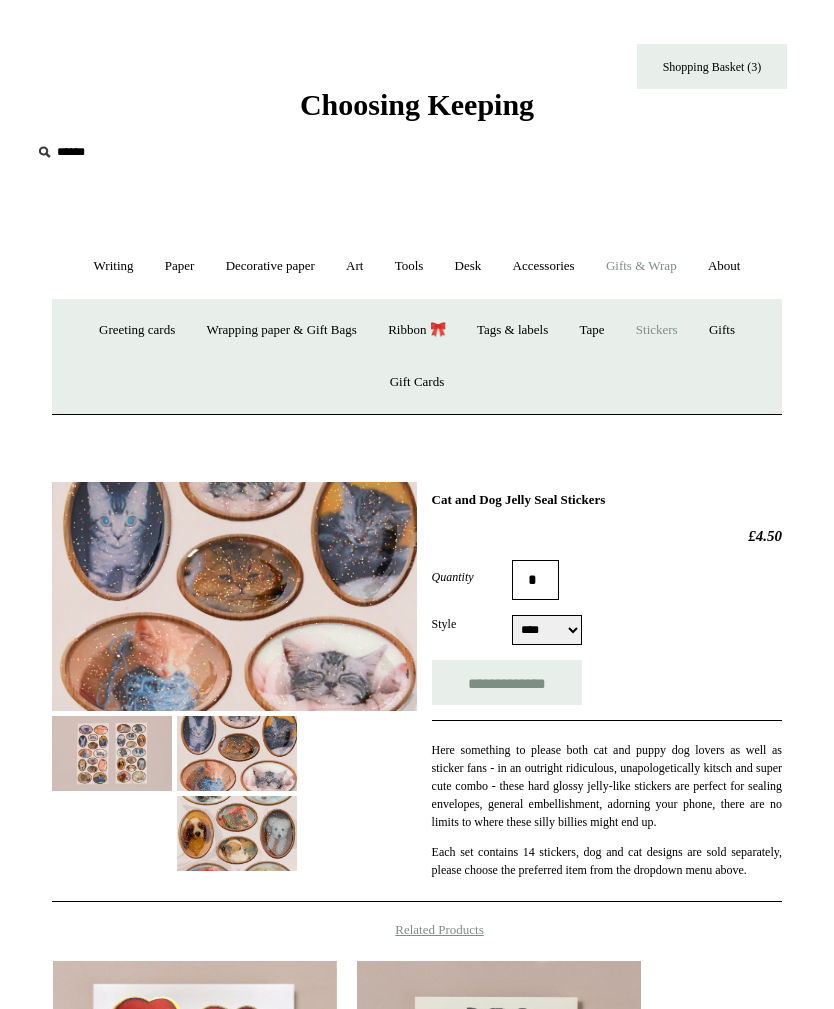 click on "Gifts +" at bounding box center (722, 330) 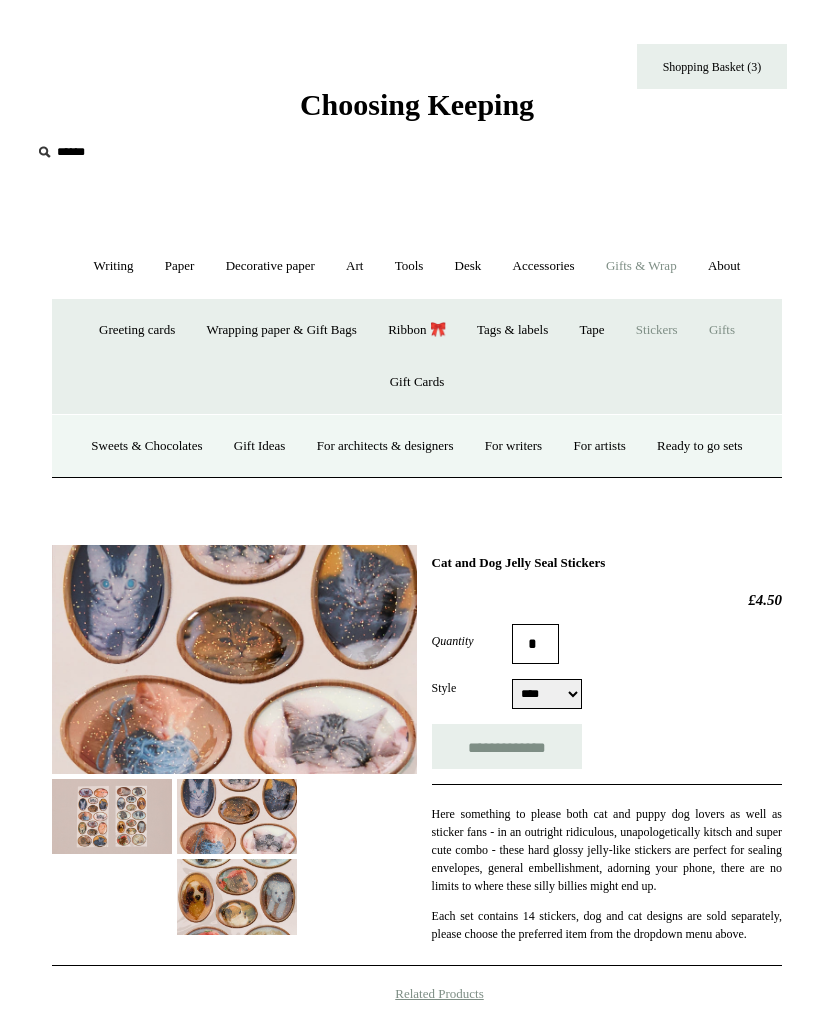 click on "Sweets & Chocolates" at bounding box center (146, 446) 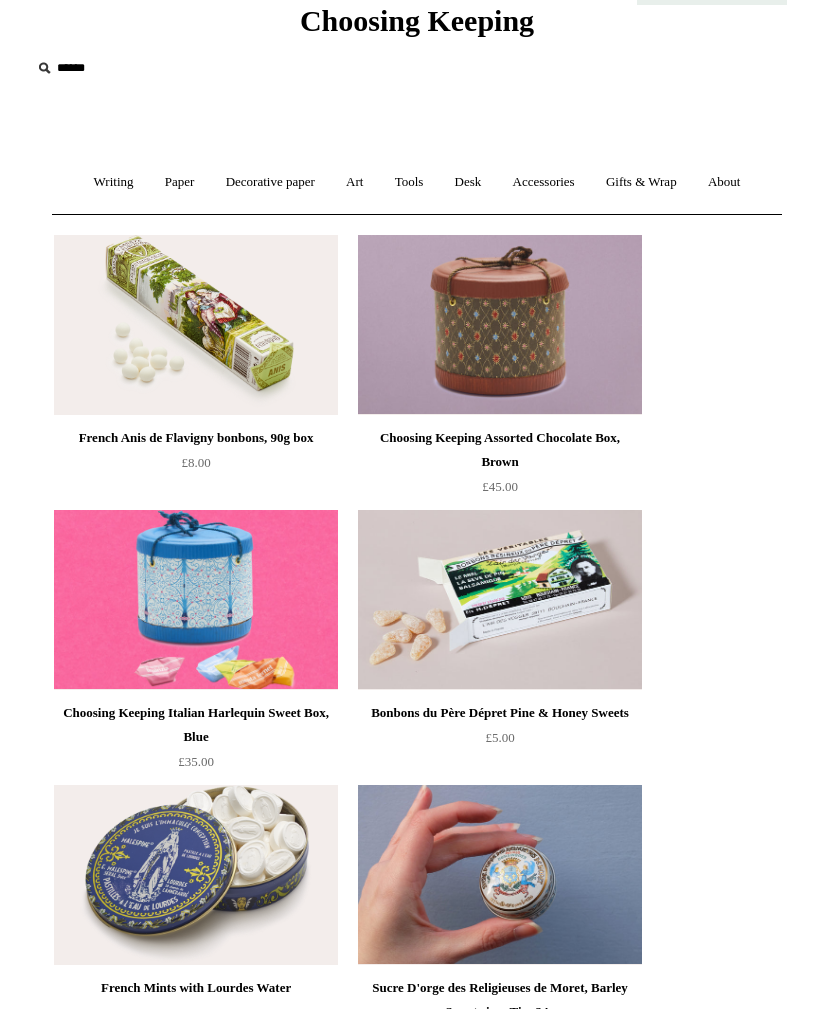 scroll, scrollTop: 86, scrollLeft: 0, axis: vertical 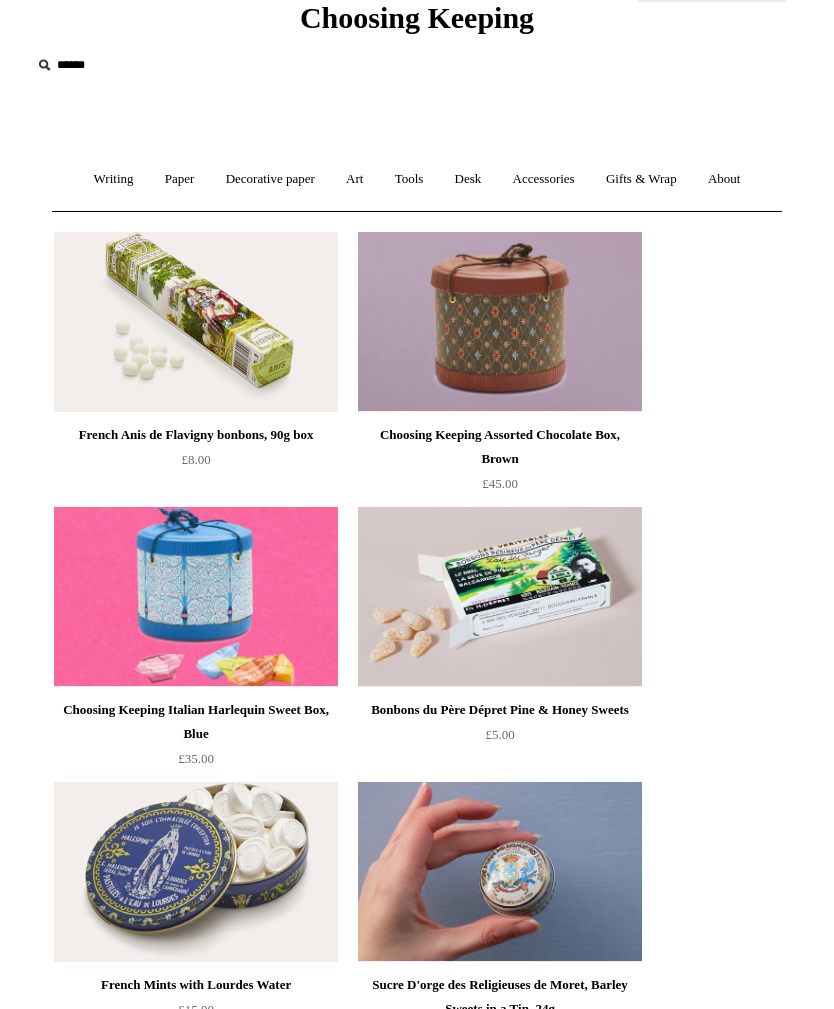 click at bounding box center (500, 873) 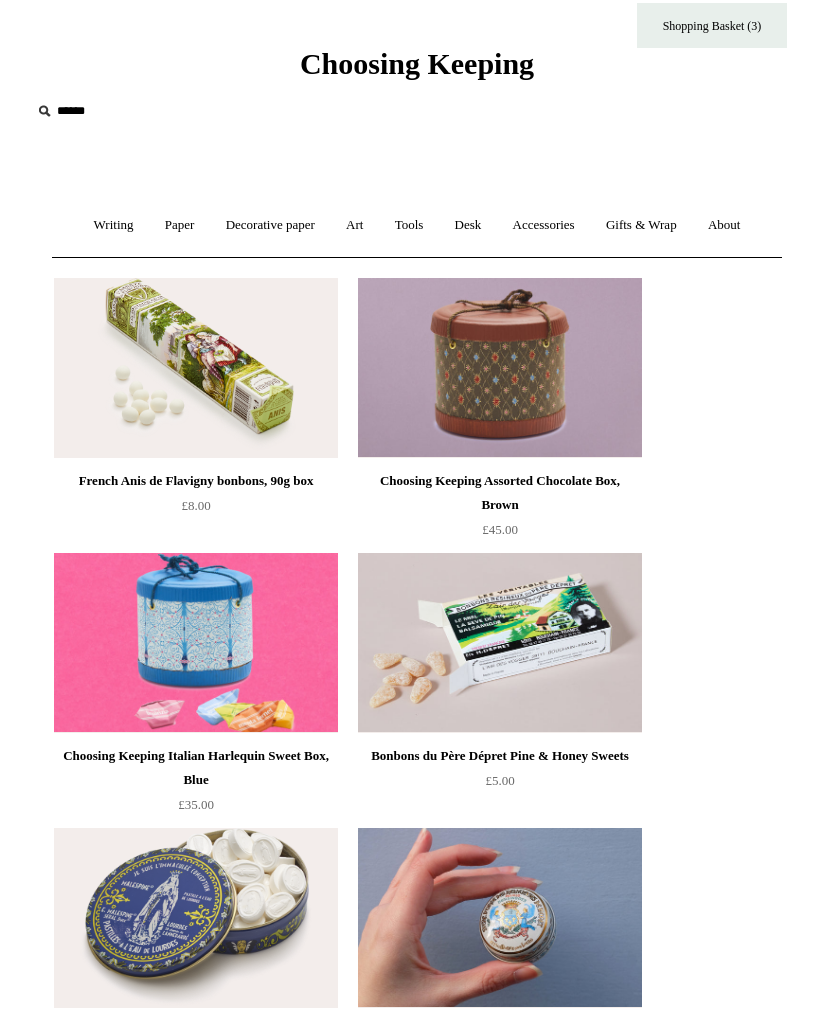 scroll, scrollTop: 0, scrollLeft: 0, axis: both 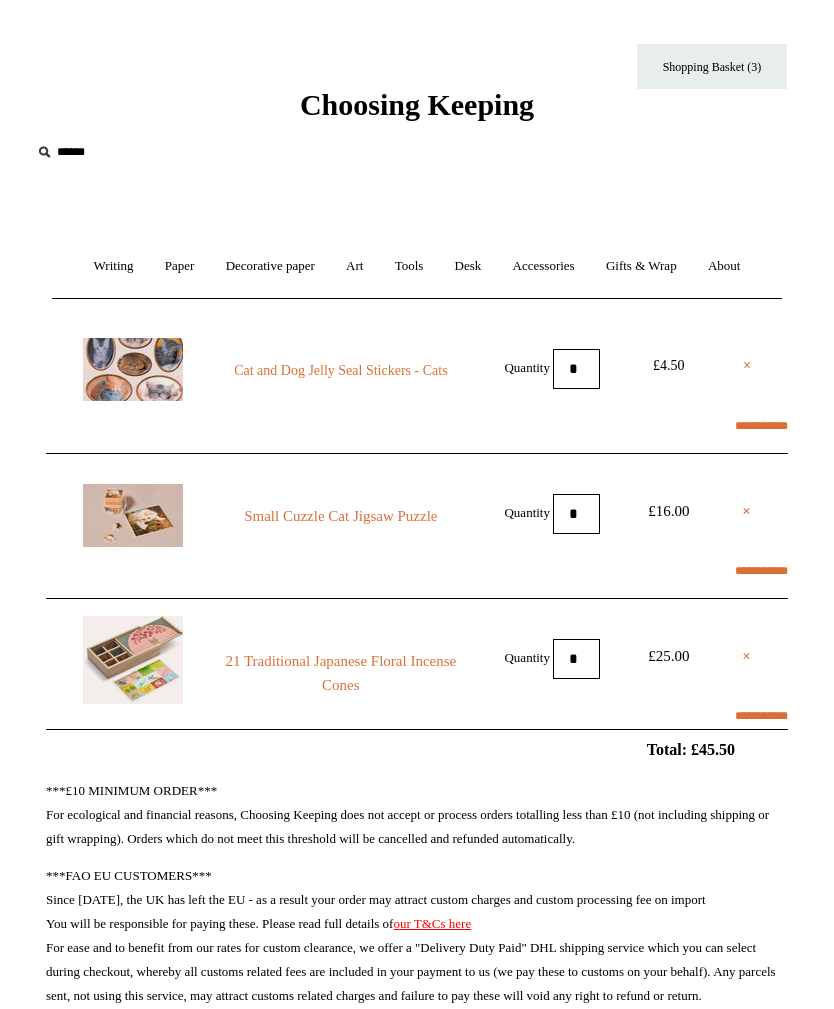 select on "*********" 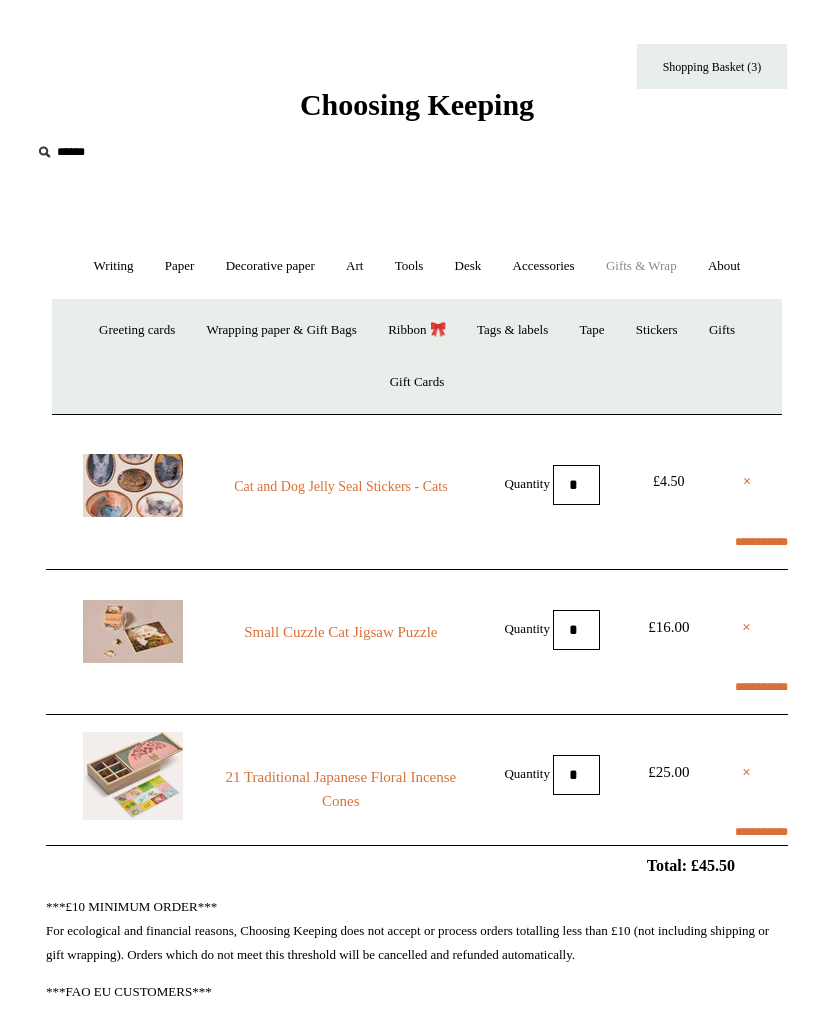 click on "Gifts +" at bounding box center [722, 330] 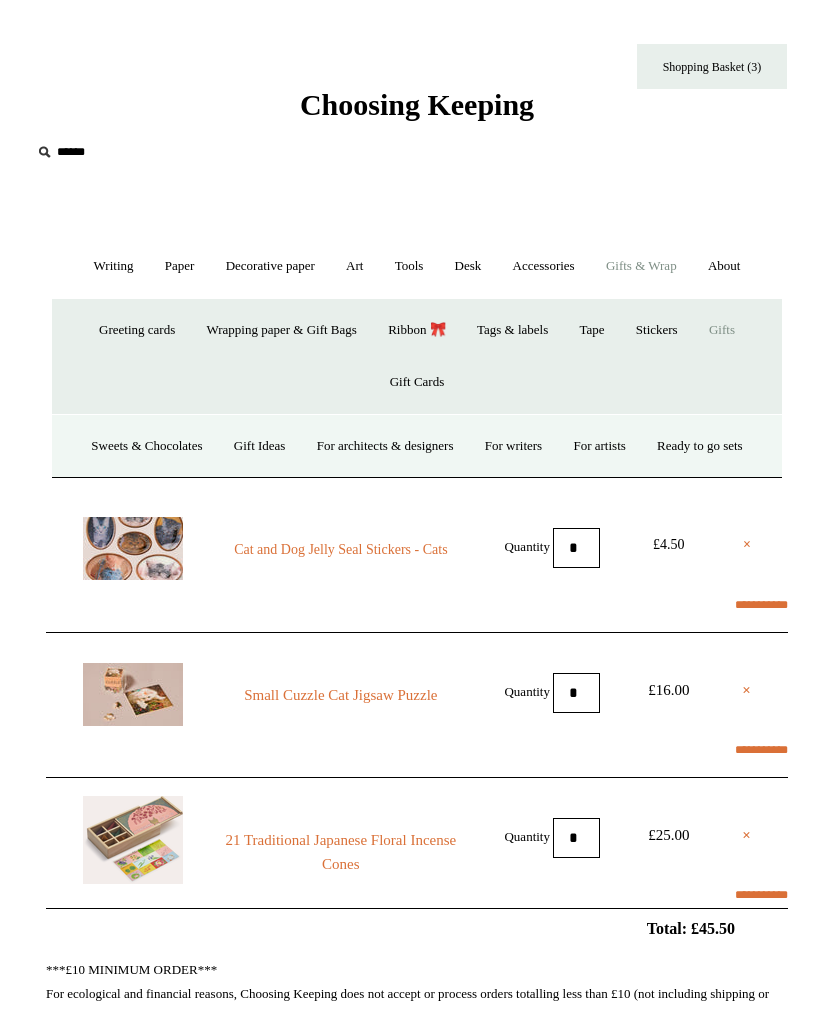 click on "Gift Ideas" at bounding box center [260, 446] 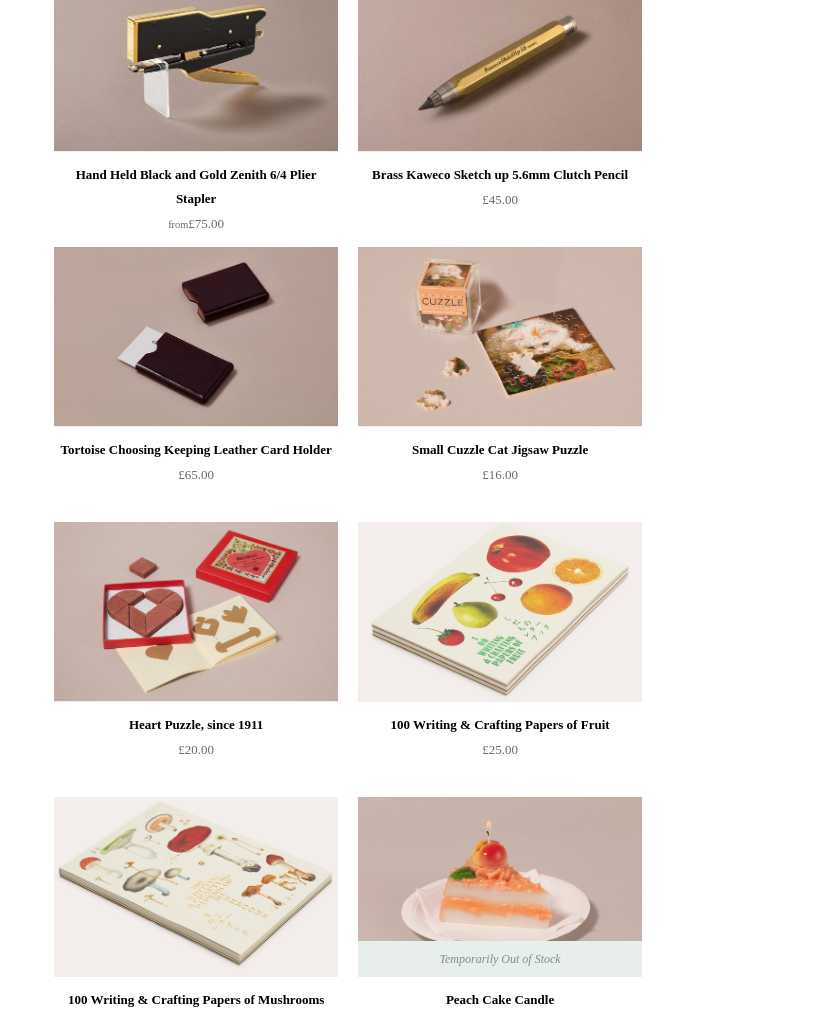 scroll, scrollTop: 874, scrollLeft: 0, axis: vertical 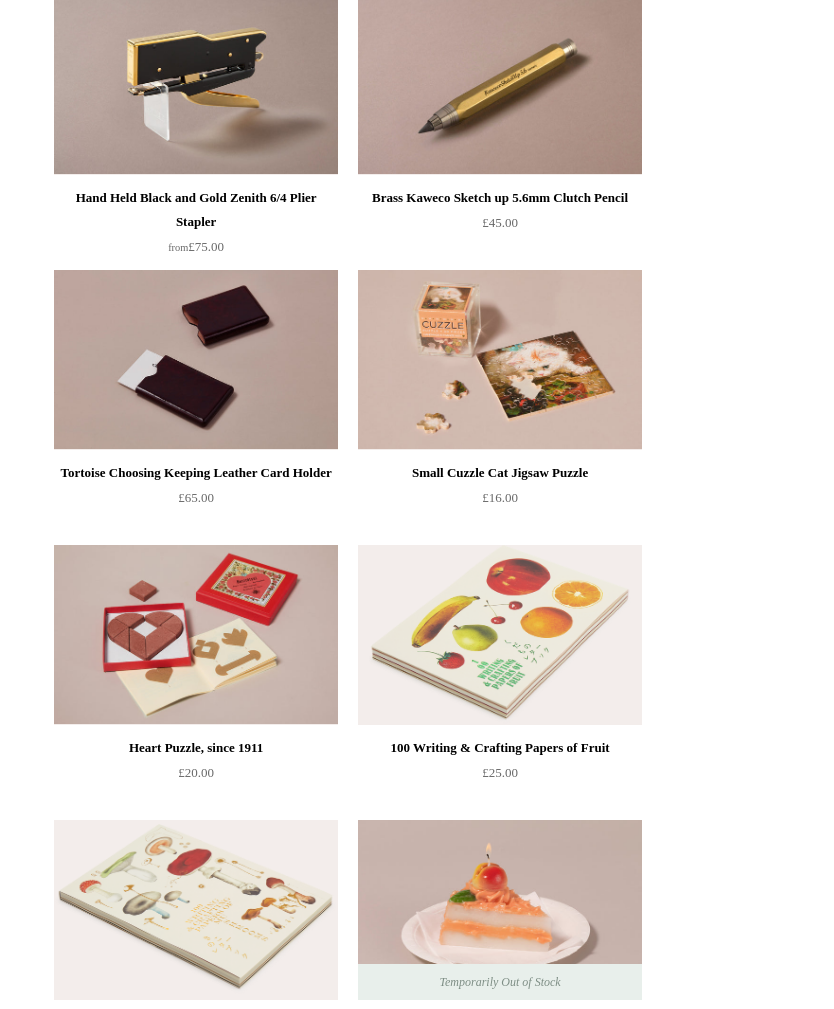 click at bounding box center [196, 360] 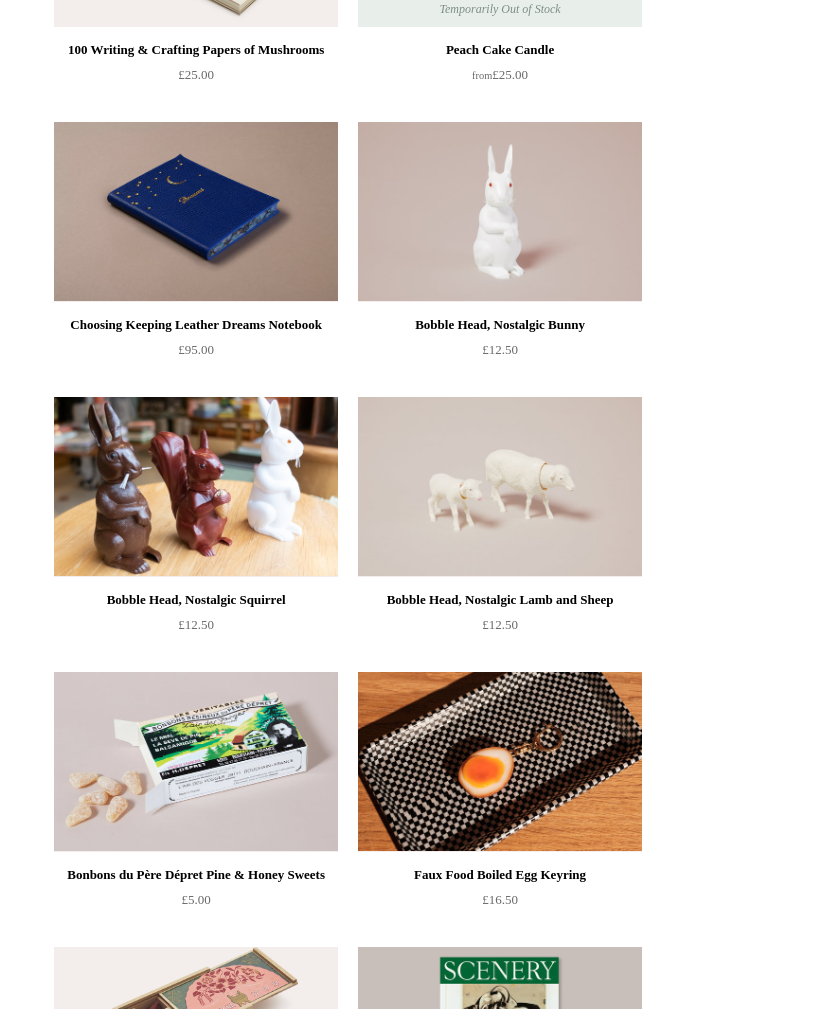 scroll, scrollTop: 1856, scrollLeft: 0, axis: vertical 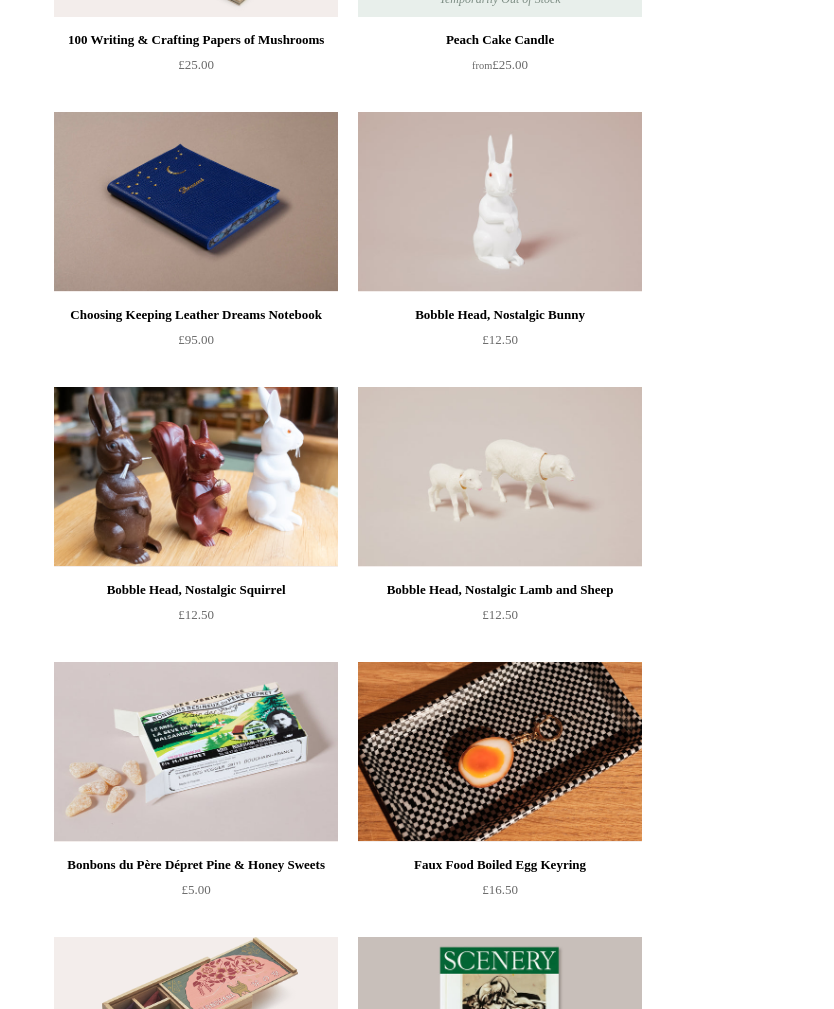 click at bounding box center (196, 478) 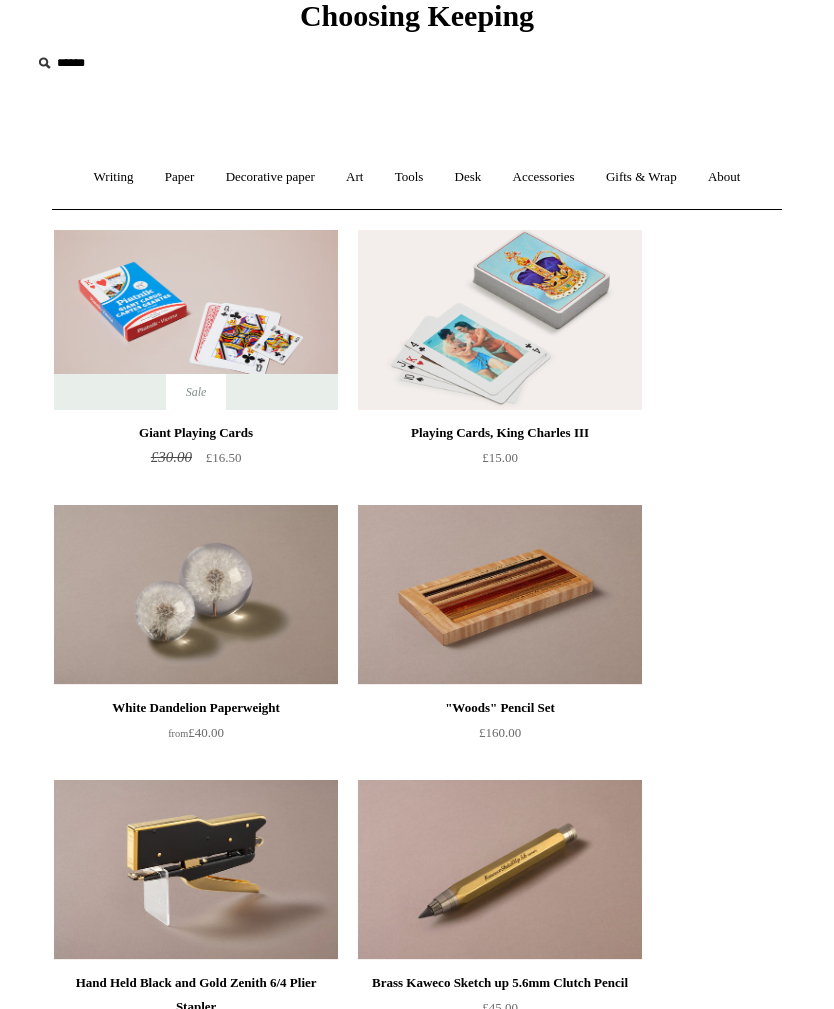 scroll, scrollTop: 0, scrollLeft: 0, axis: both 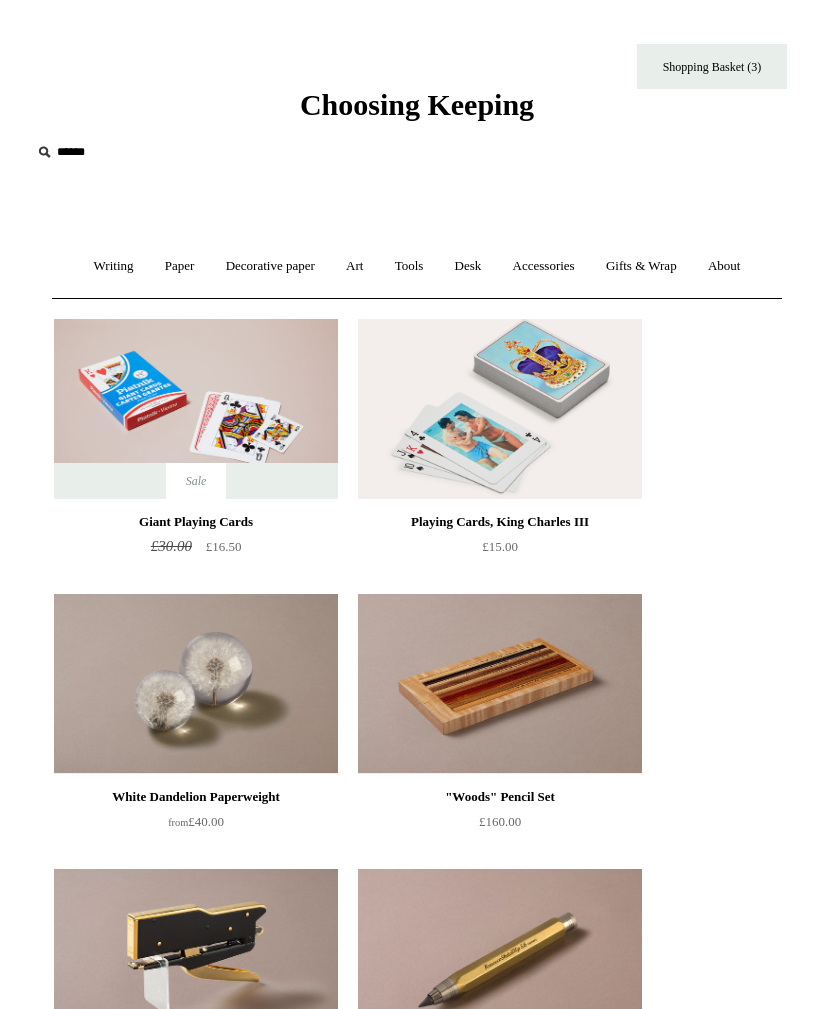 click on "Decorative paper +" at bounding box center (270, 266) 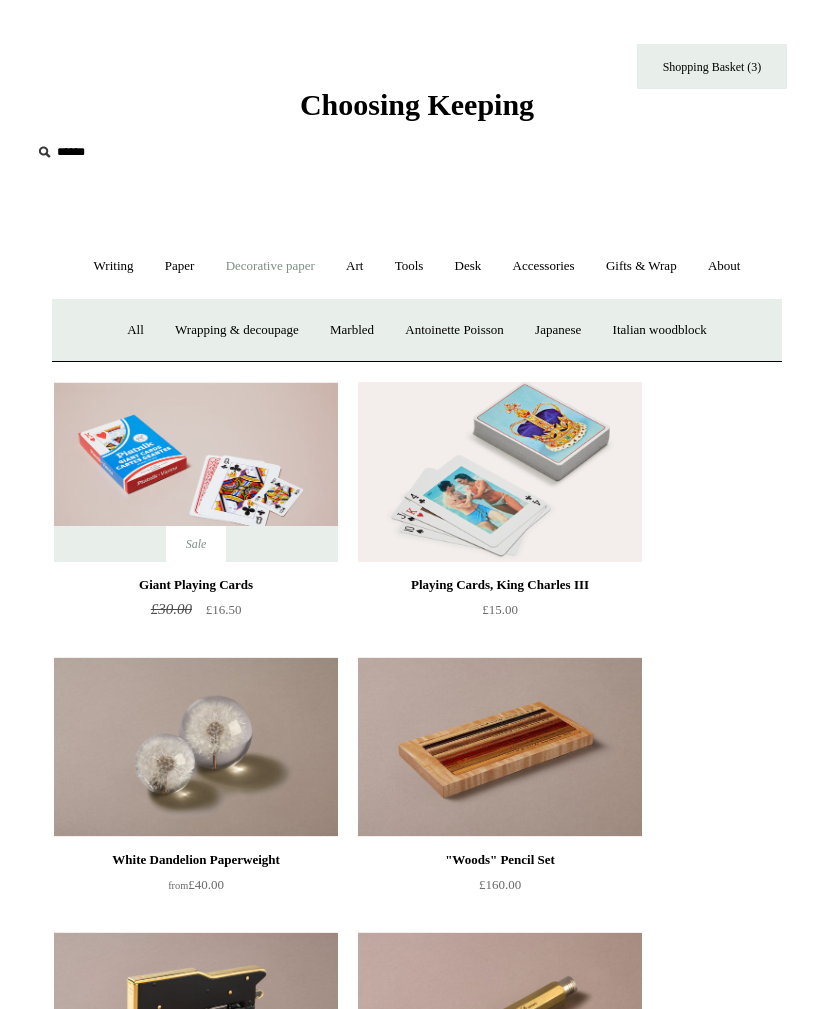 click on "All" at bounding box center (135, 330) 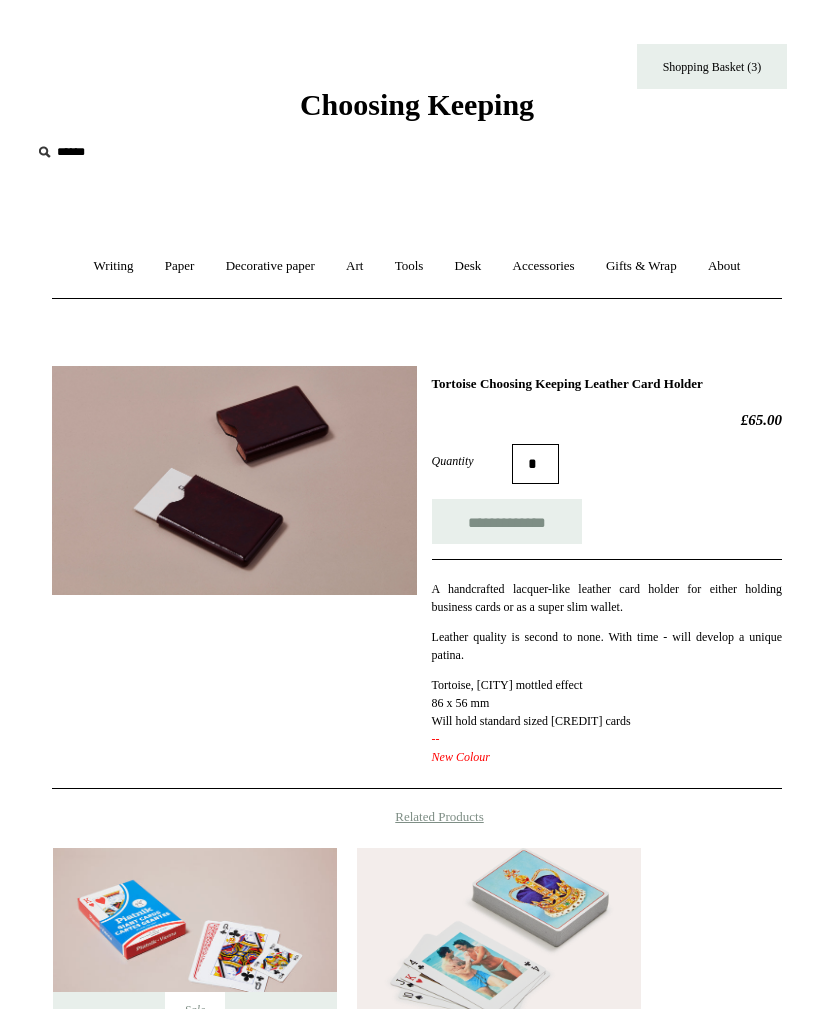scroll, scrollTop: 0, scrollLeft: 0, axis: both 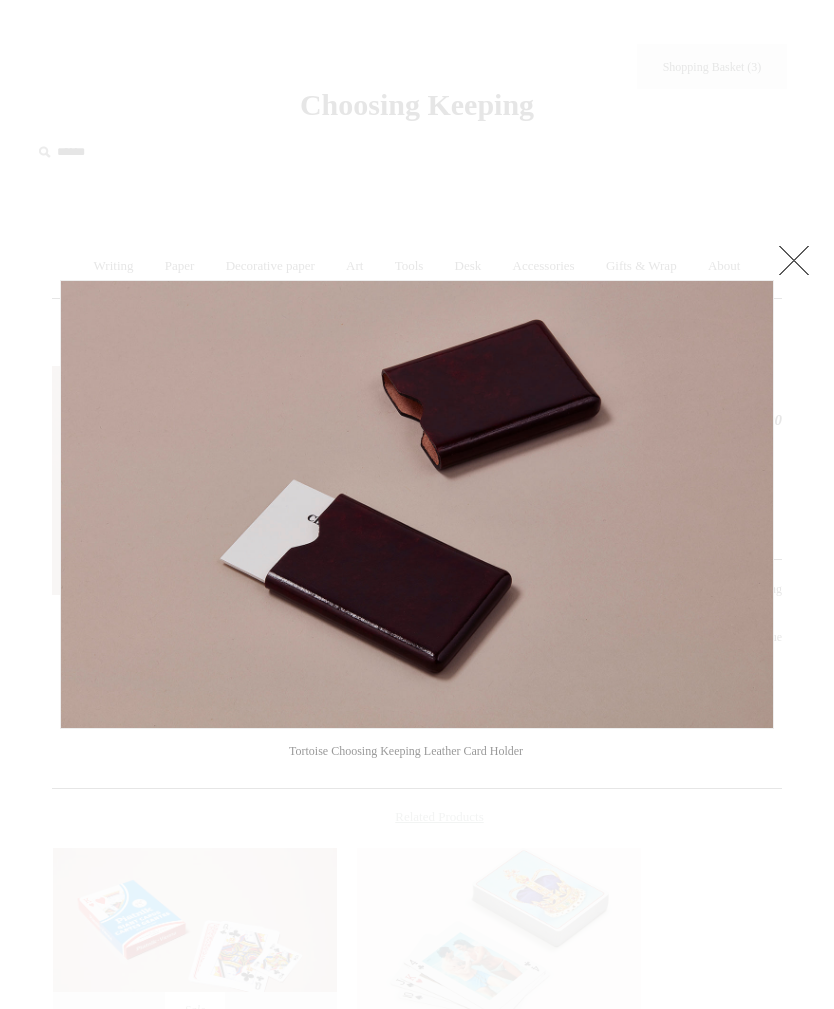 click at bounding box center [794, 260] 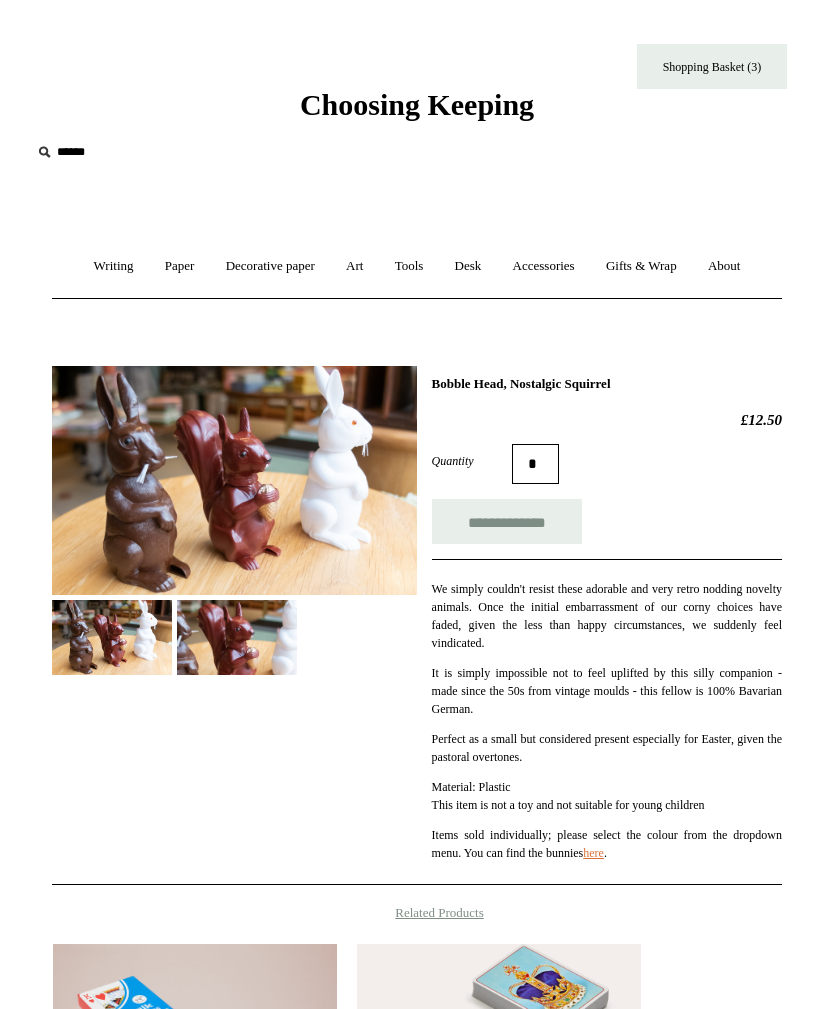 scroll, scrollTop: 0, scrollLeft: 0, axis: both 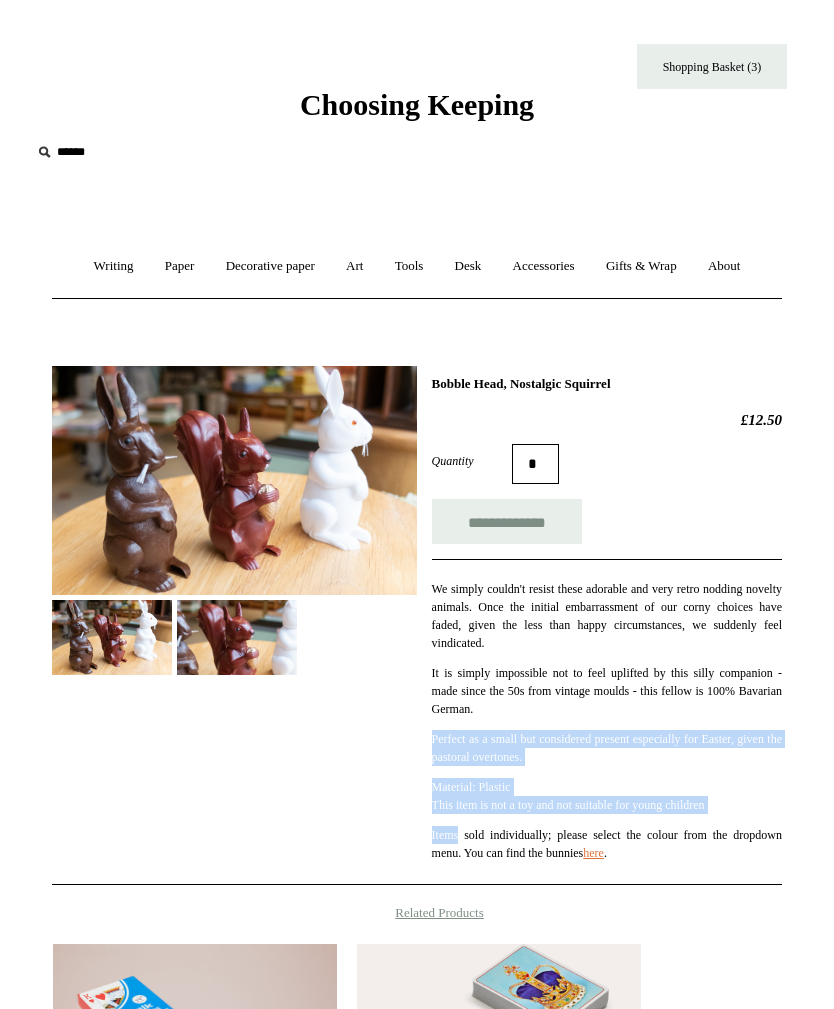 click on "**********" at bounding box center [607, 521] 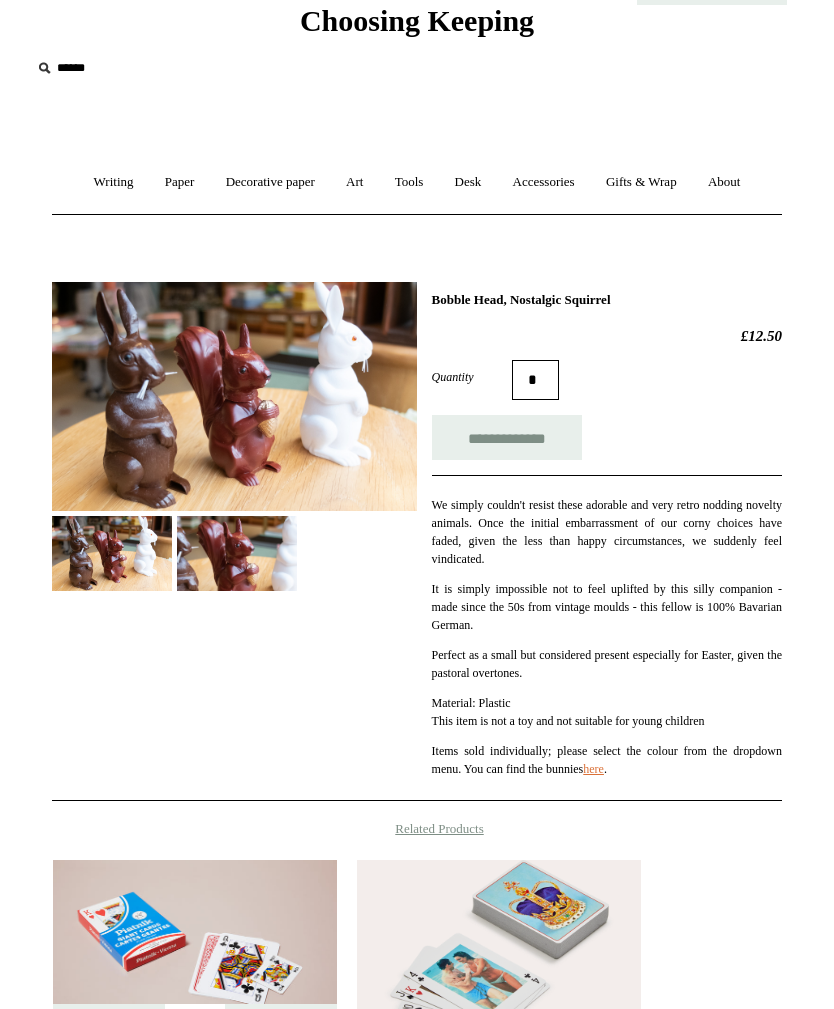 scroll, scrollTop: 83, scrollLeft: 0, axis: vertical 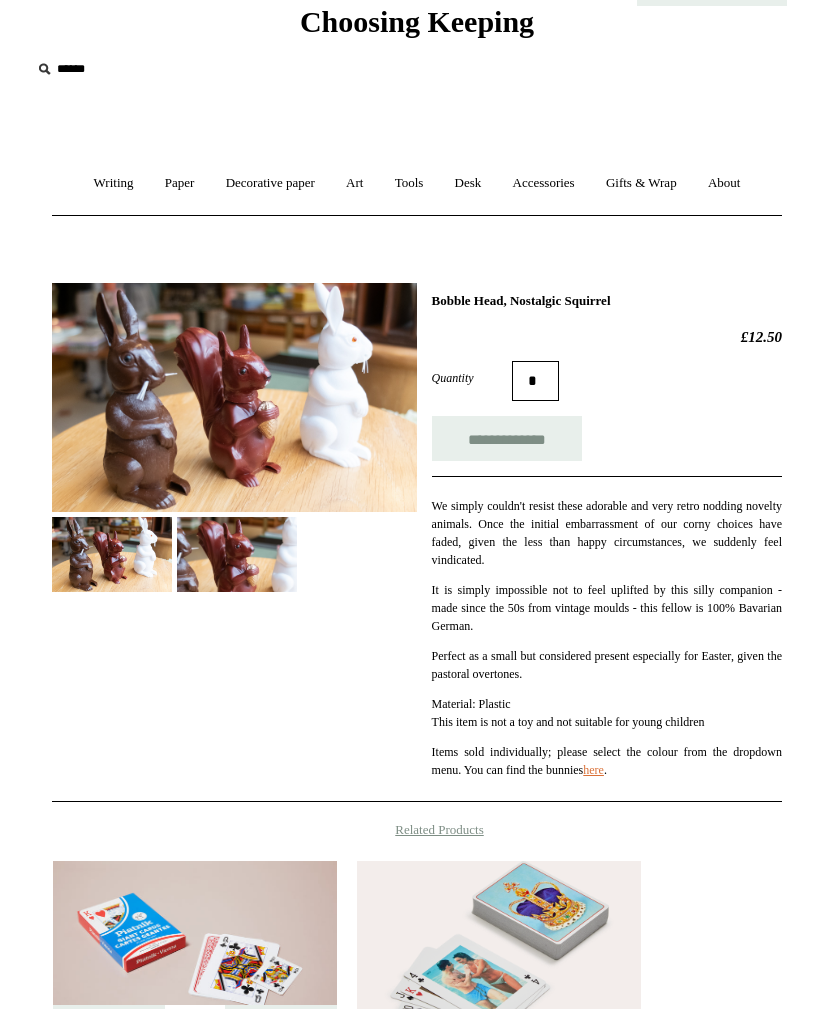 click at bounding box center (234, 397) 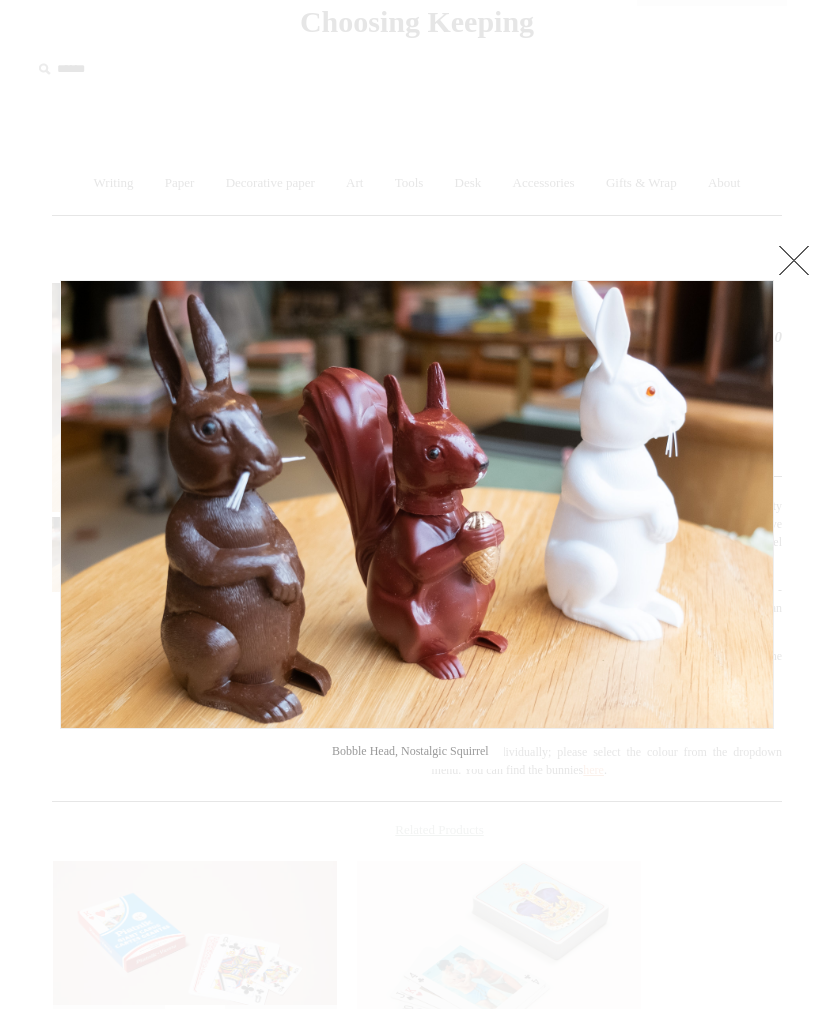click at bounding box center [-9460, 505] 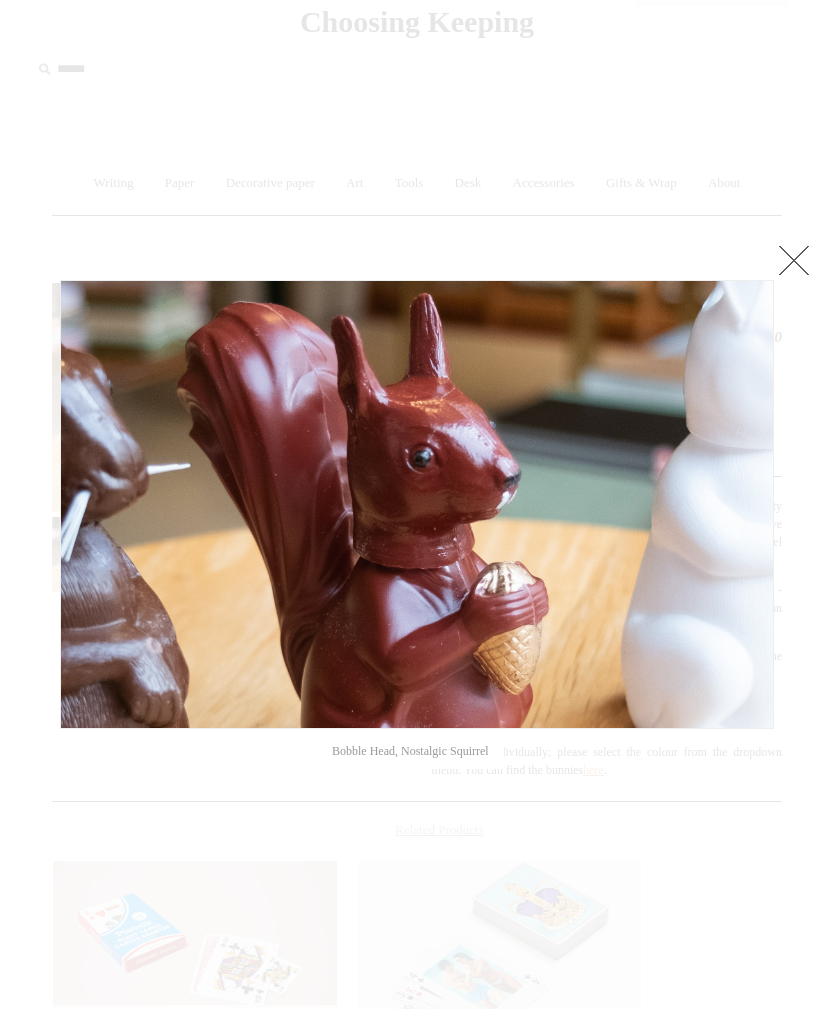 click at bounding box center (794, 260) 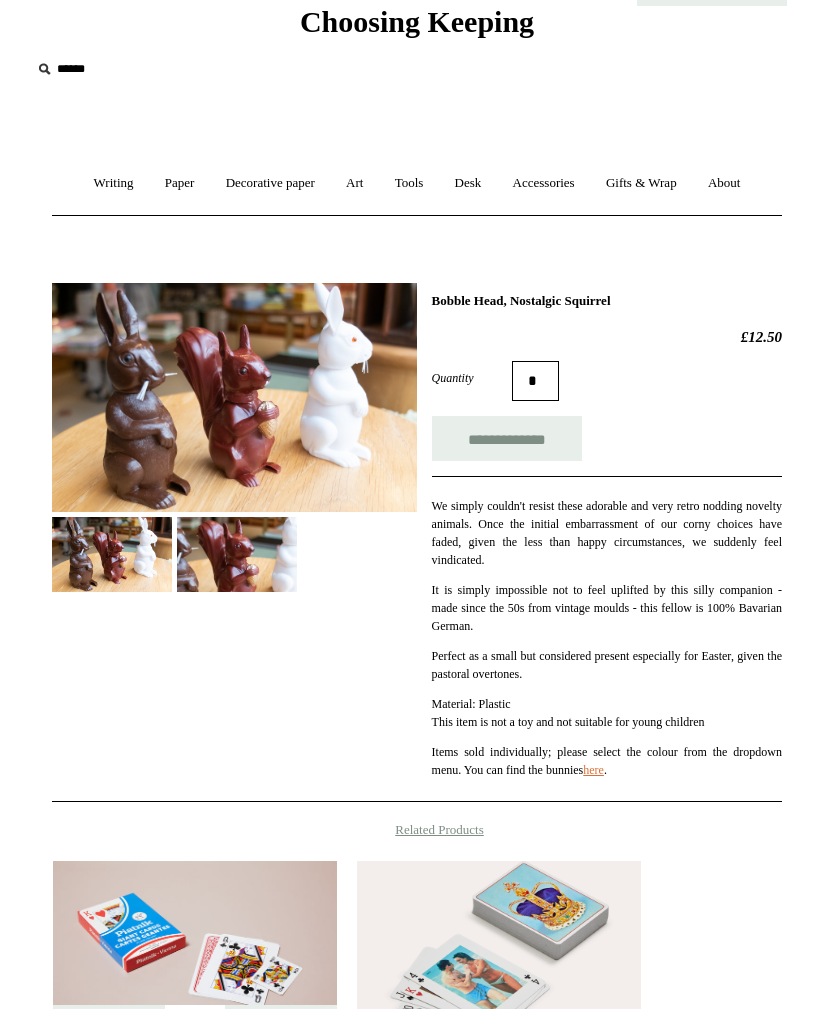 click on "**********" at bounding box center (507, 438) 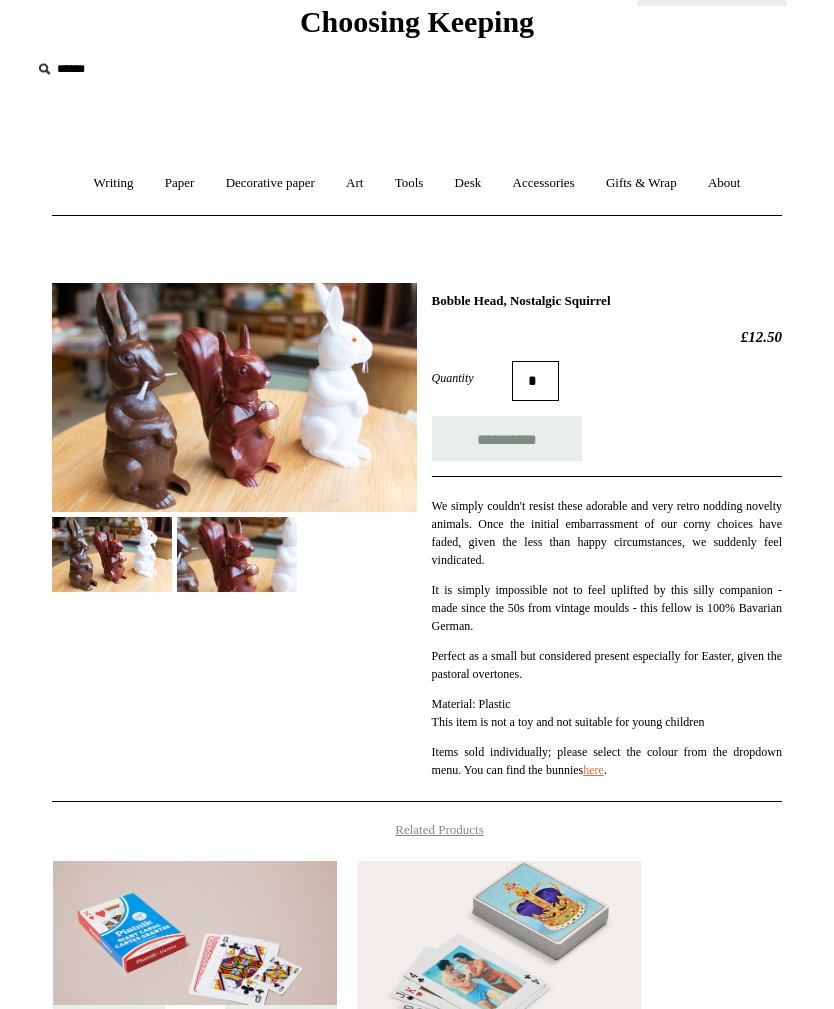 type on "**********" 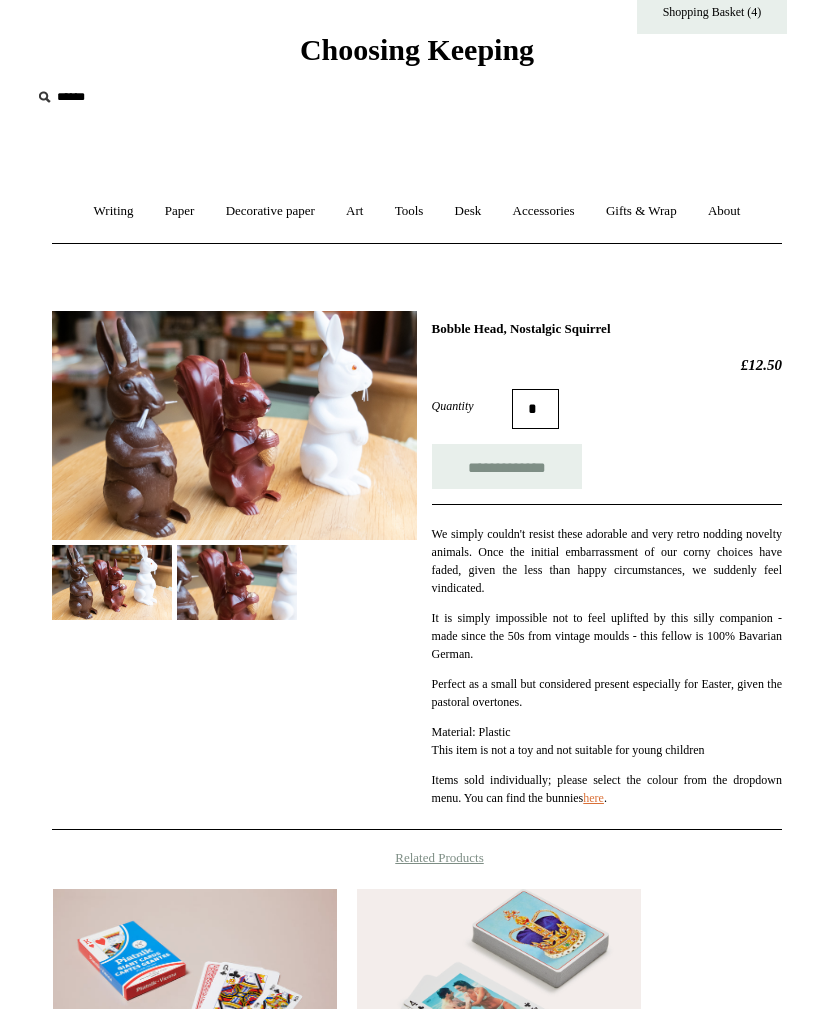 scroll, scrollTop: 5, scrollLeft: 0, axis: vertical 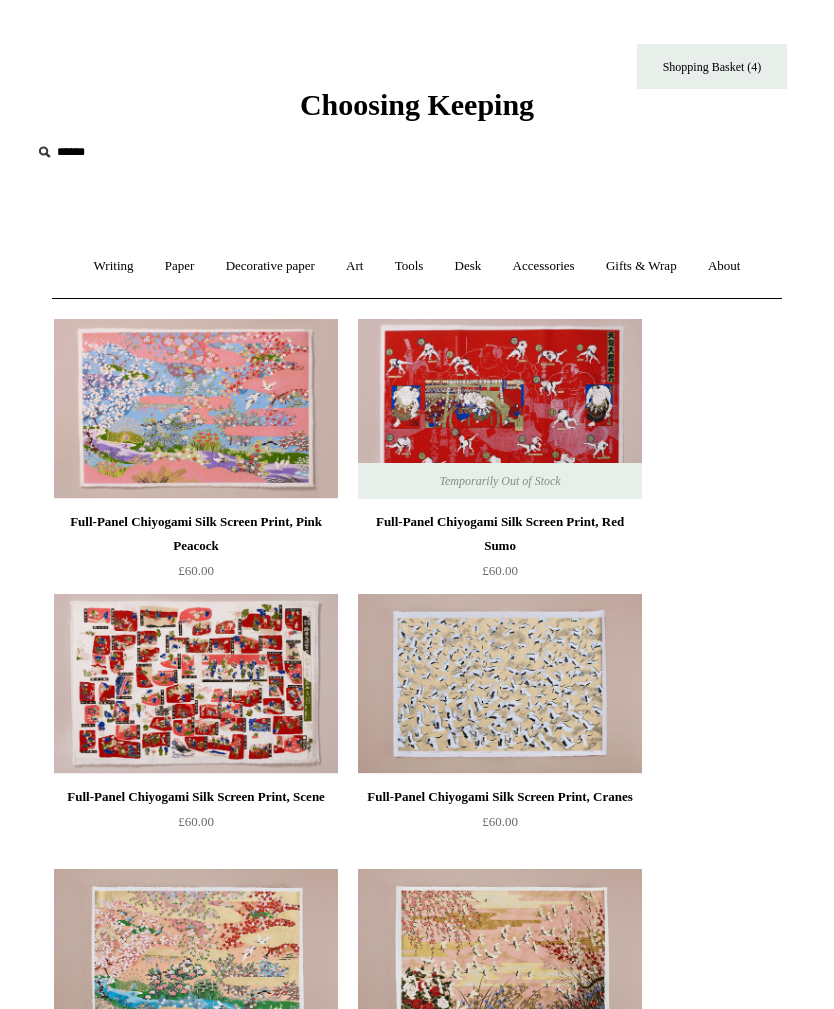 click on "Shopping Basket (4)" at bounding box center [712, 66] 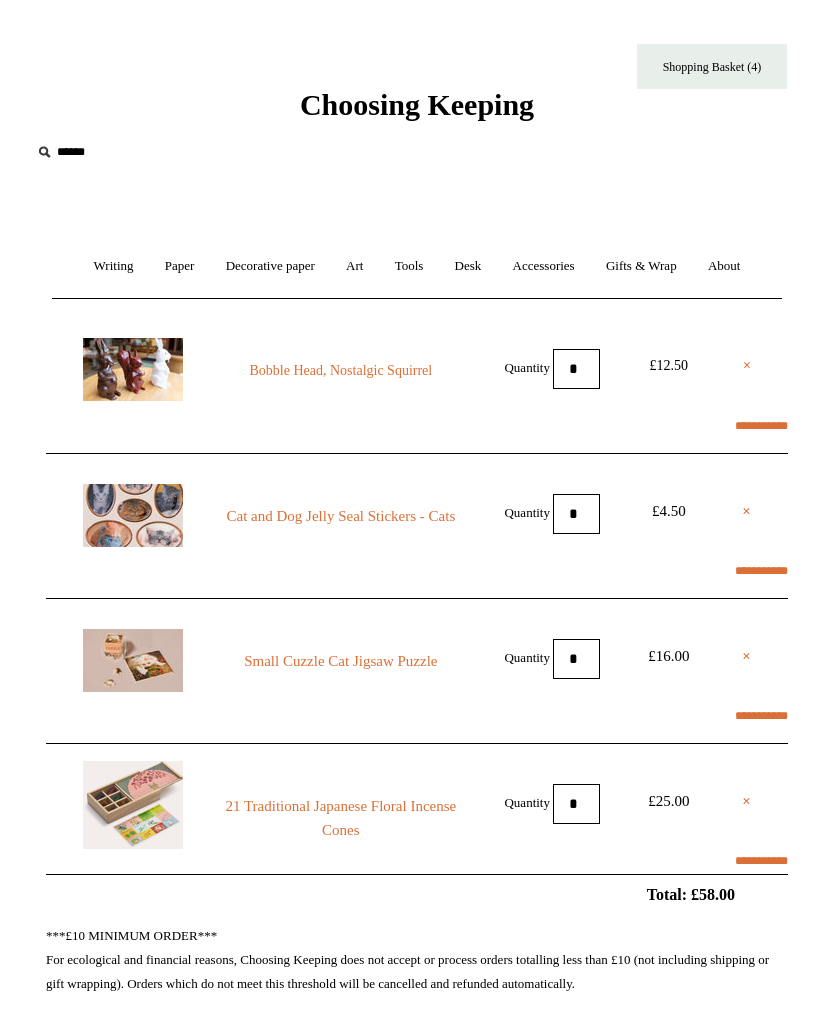 scroll, scrollTop: 0, scrollLeft: 0, axis: both 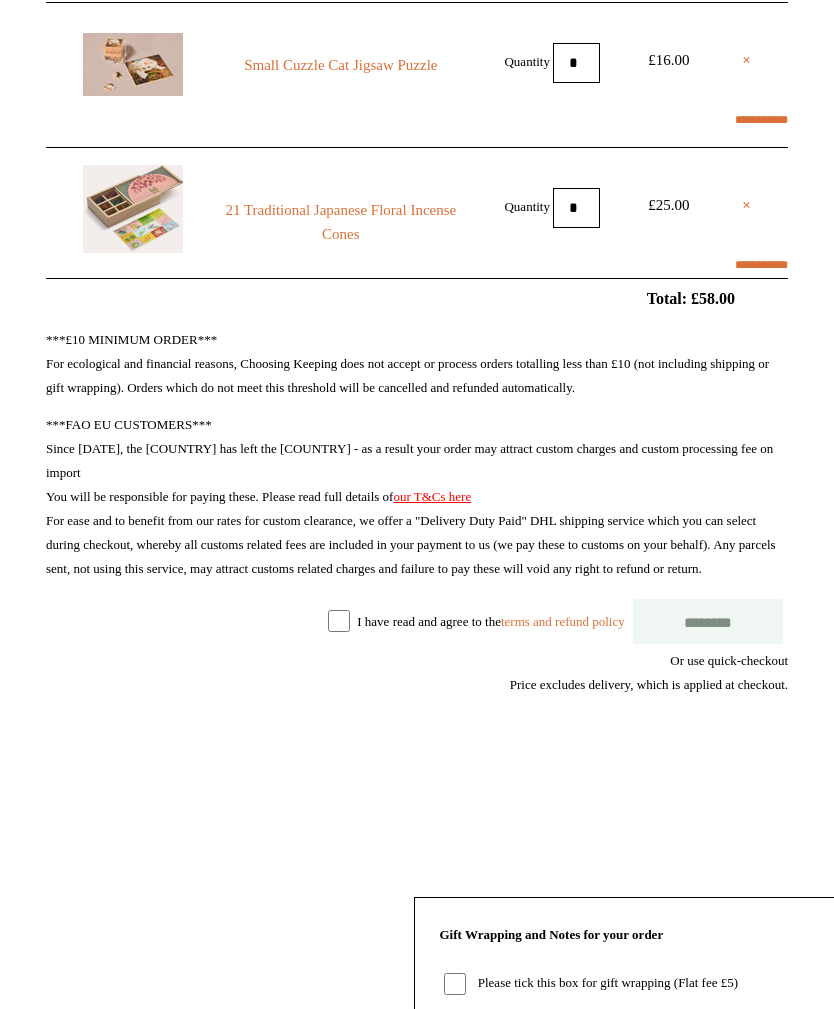 select on "*********" 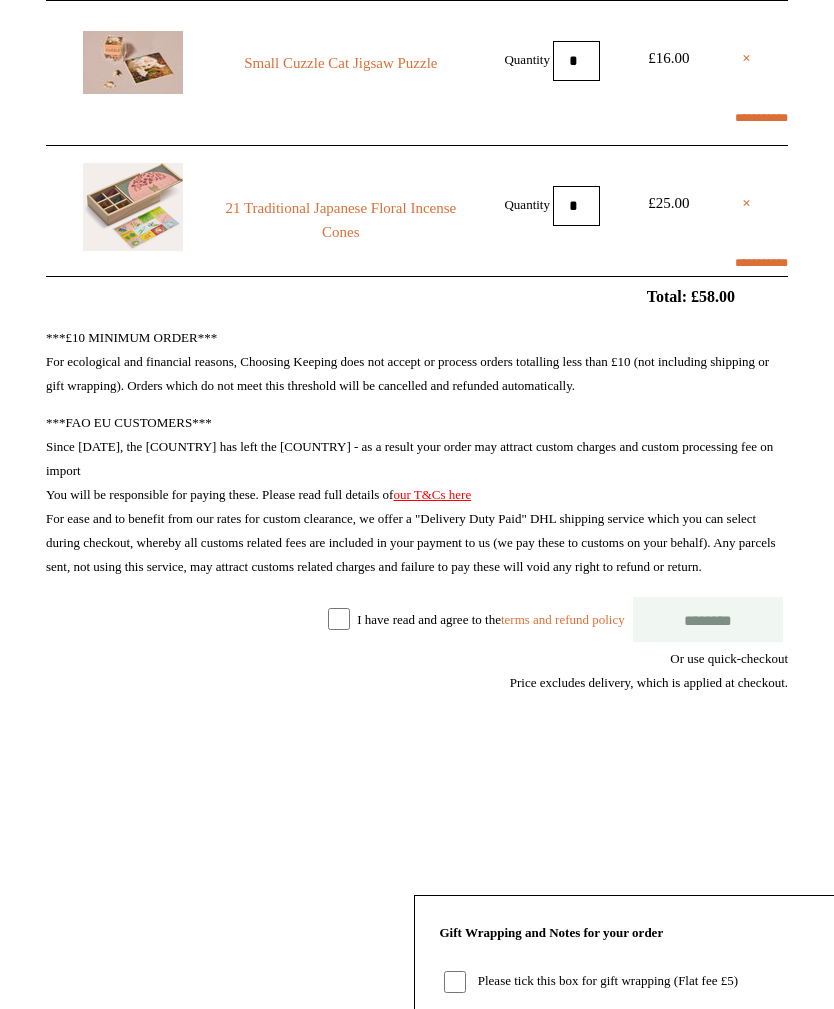 scroll, scrollTop: 598, scrollLeft: 0, axis: vertical 